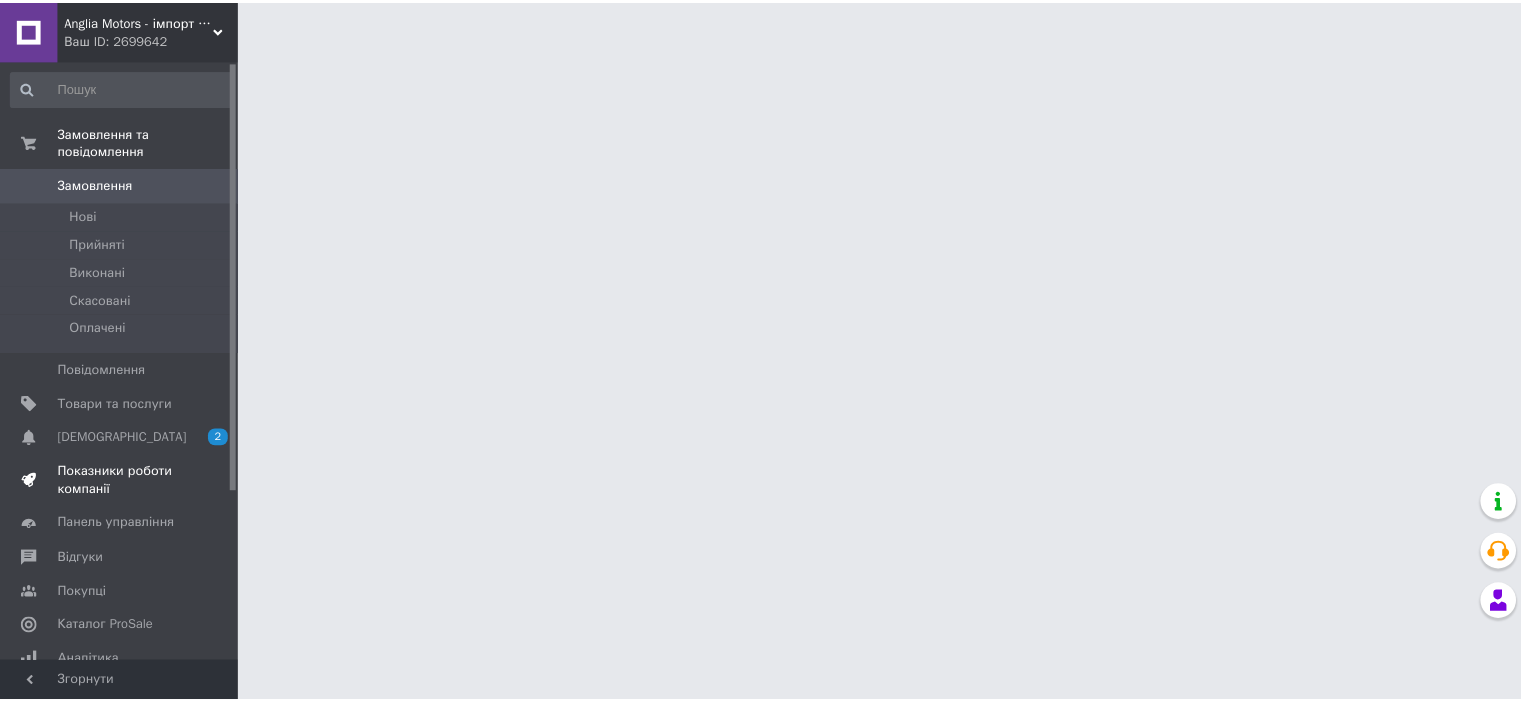 scroll, scrollTop: 0, scrollLeft: 0, axis: both 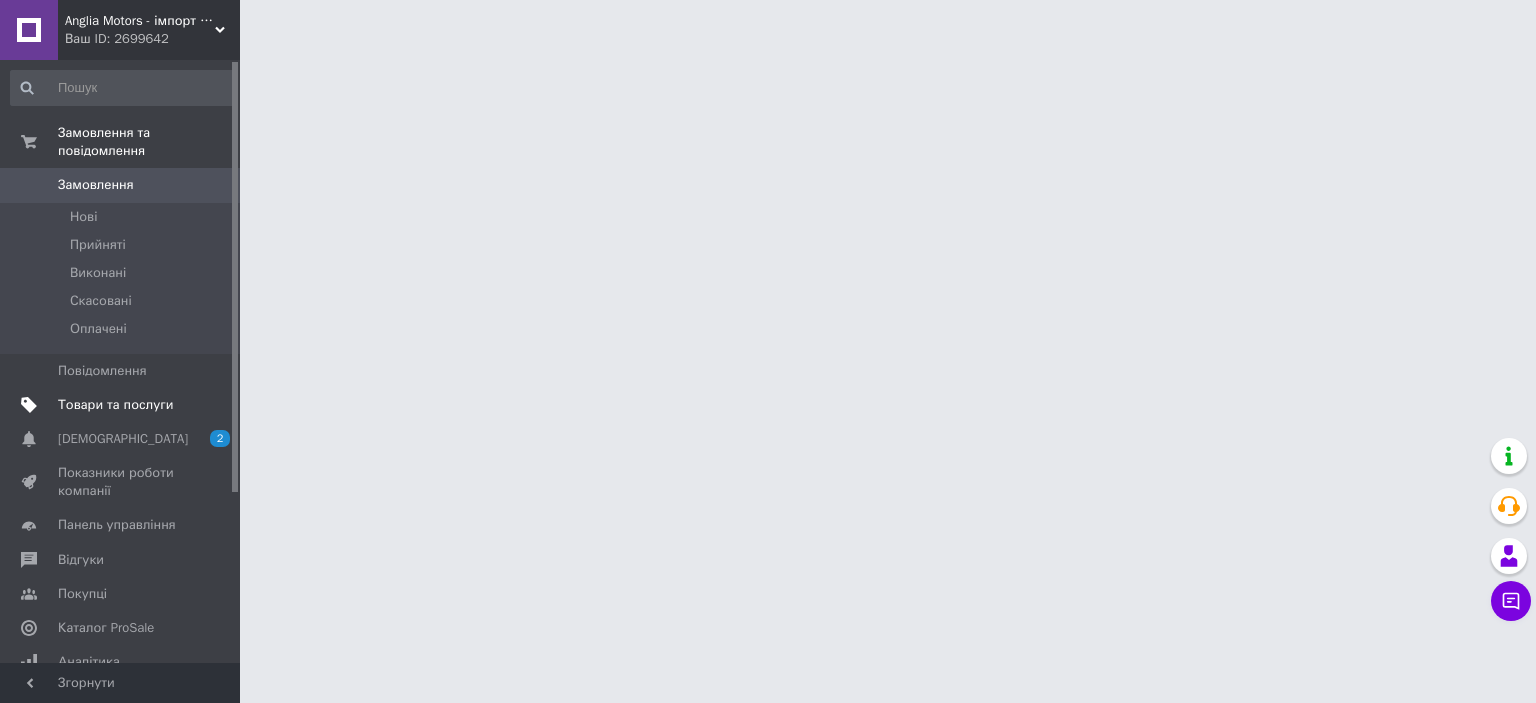 click on "Товари та послуги" at bounding box center (115, 405) 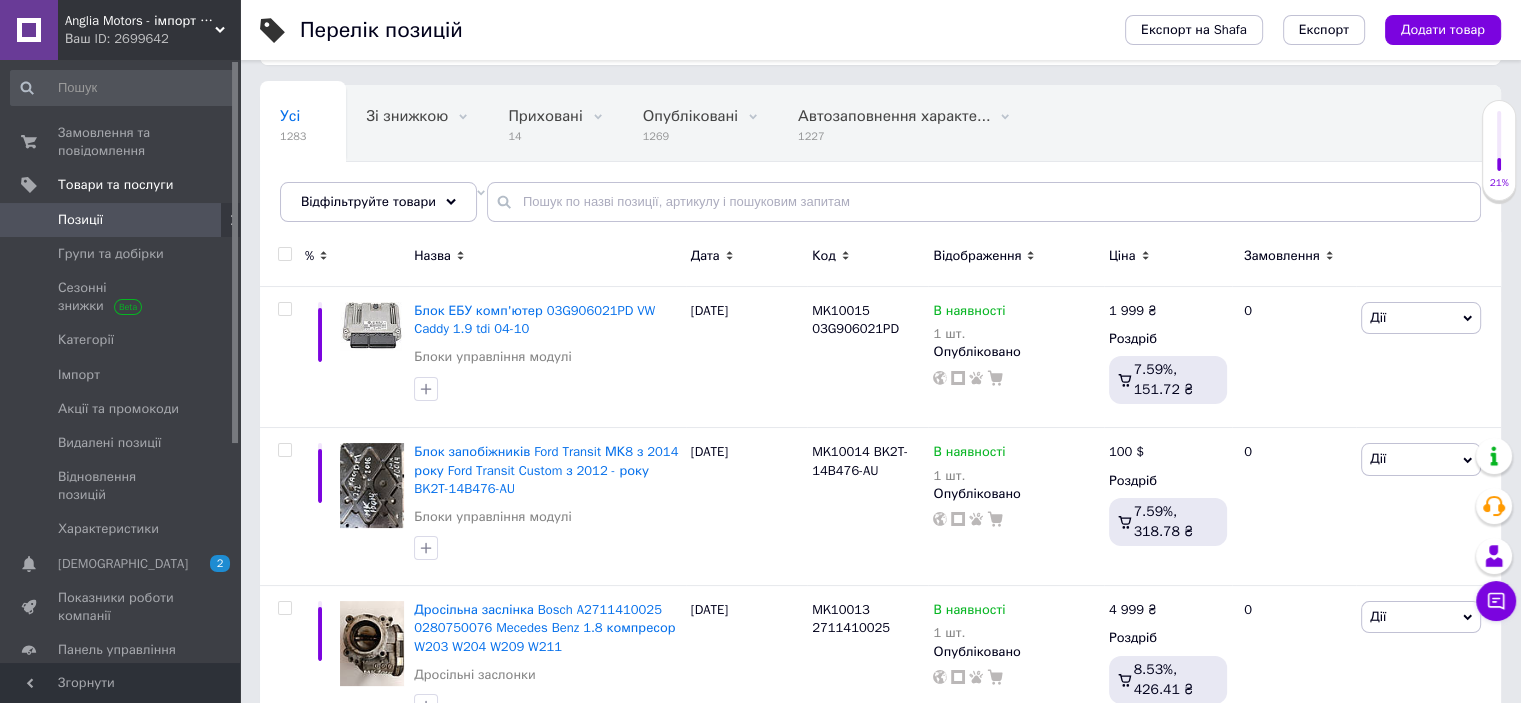 scroll, scrollTop: 200, scrollLeft: 0, axis: vertical 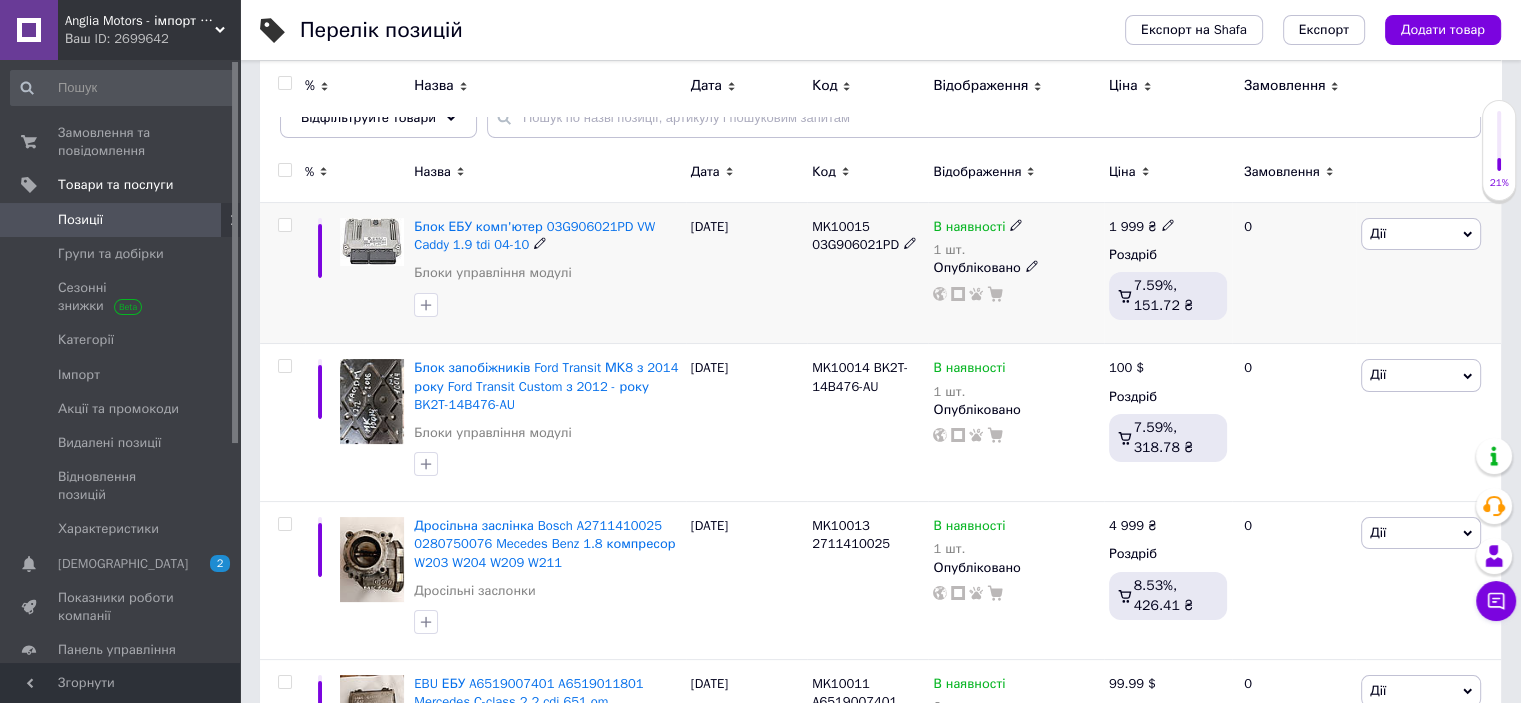 click at bounding box center [284, 225] 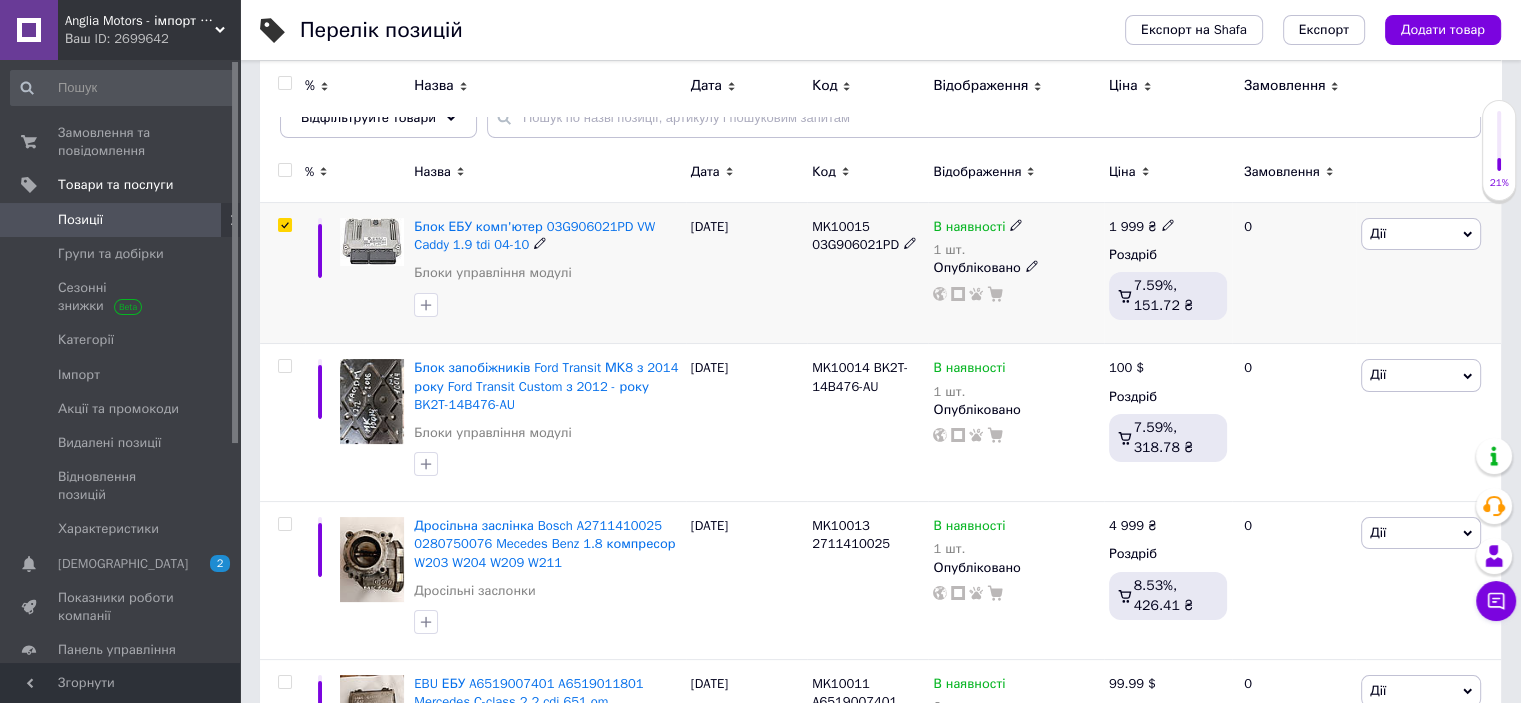 checkbox on "true" 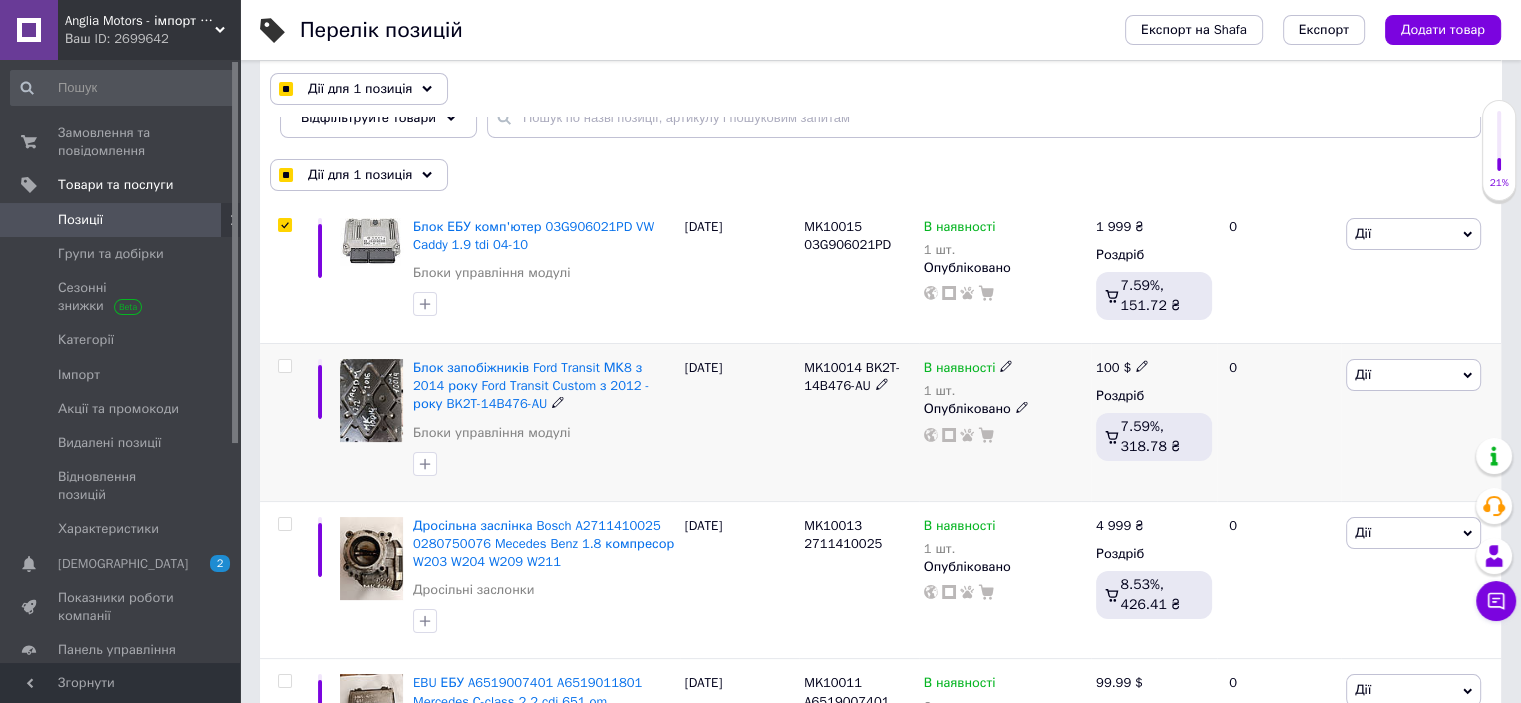 click at bounding box center (284, 366) 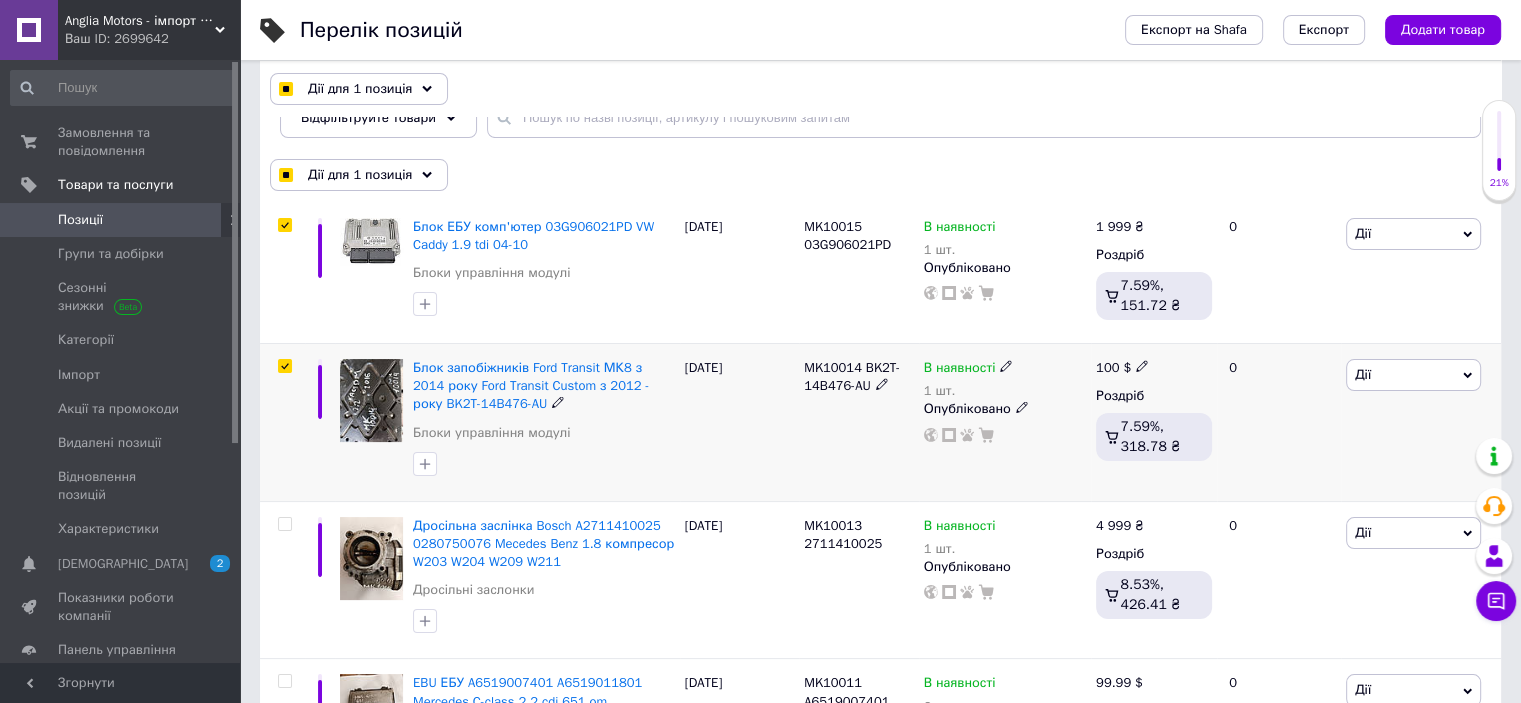 checkbox on "true" 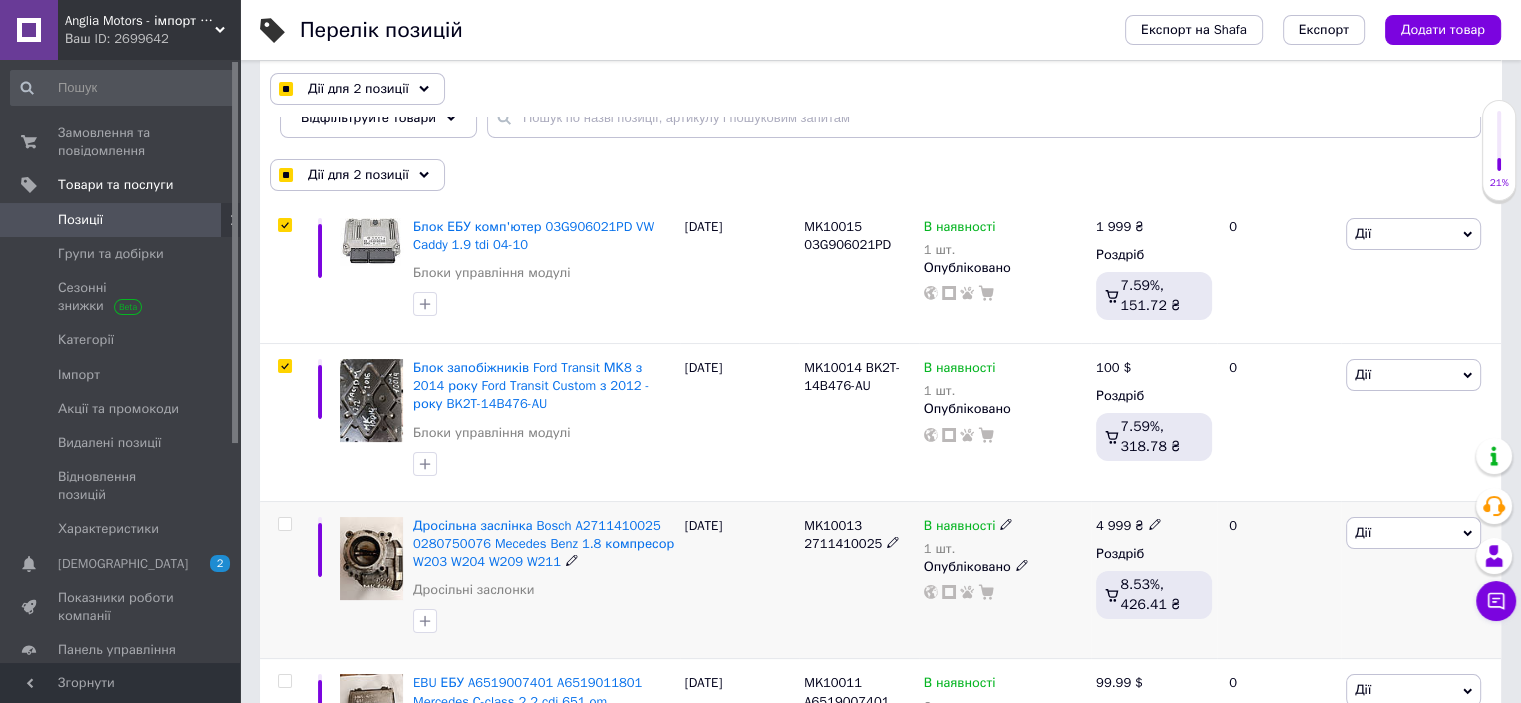 click at bounding box center [282, 580] 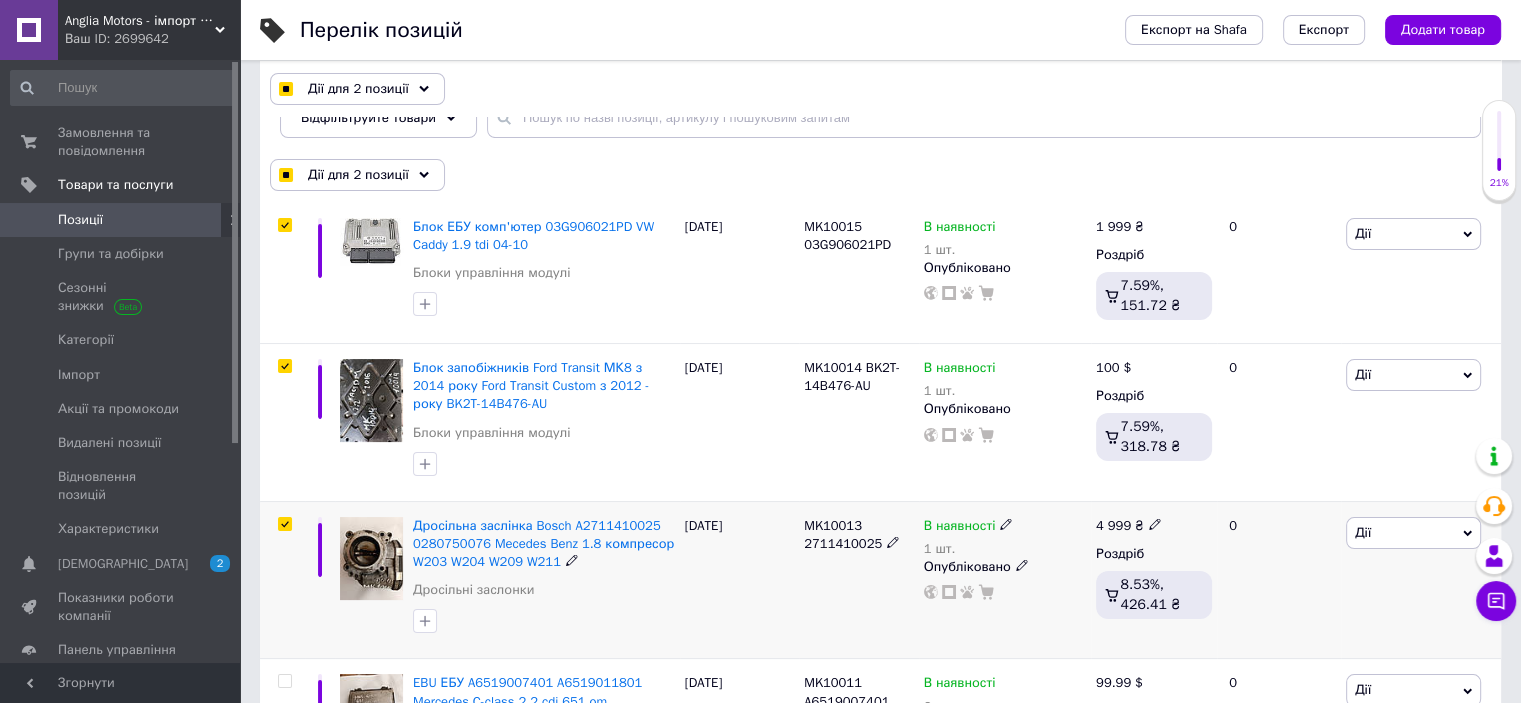 checkbox on "true" 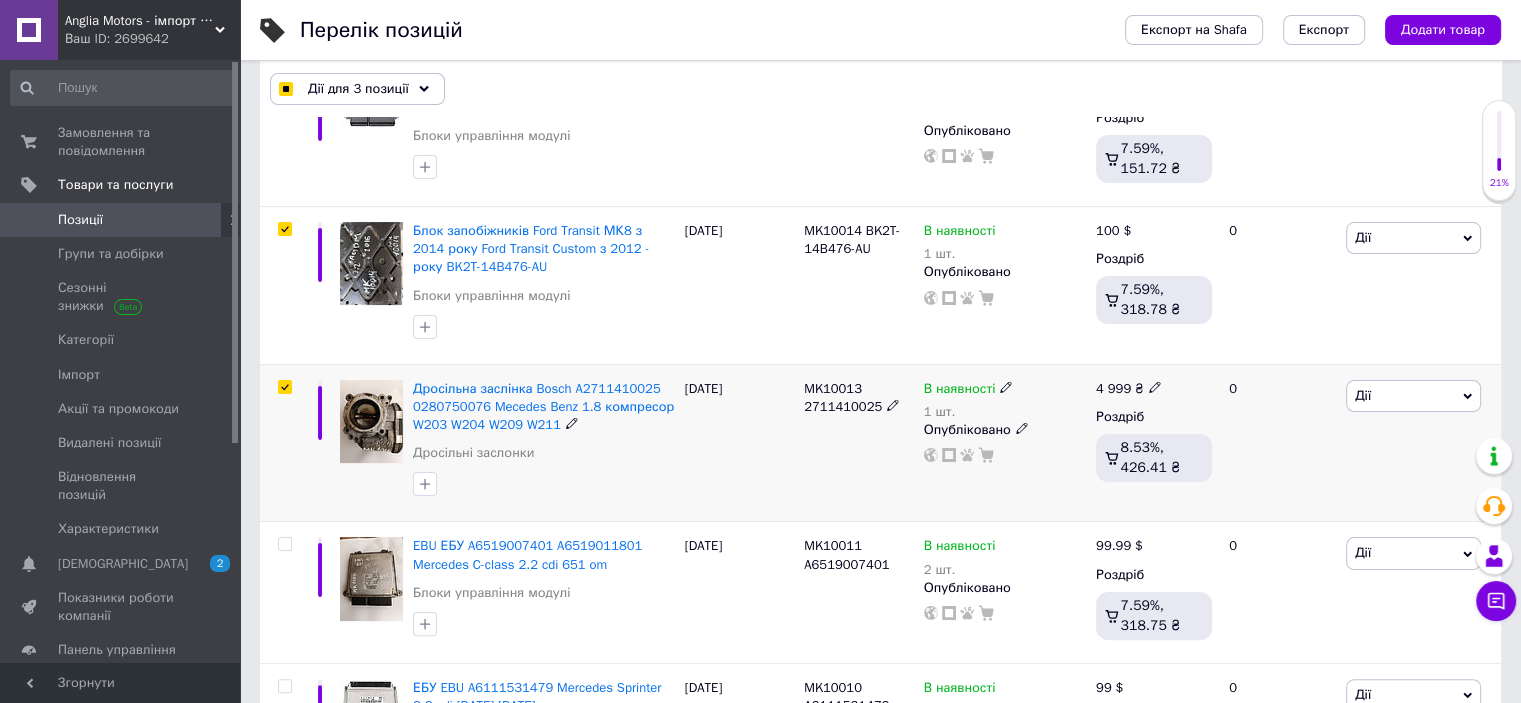 scroll, scrollTop: 400, scrollLeft: 0, axis: vertical 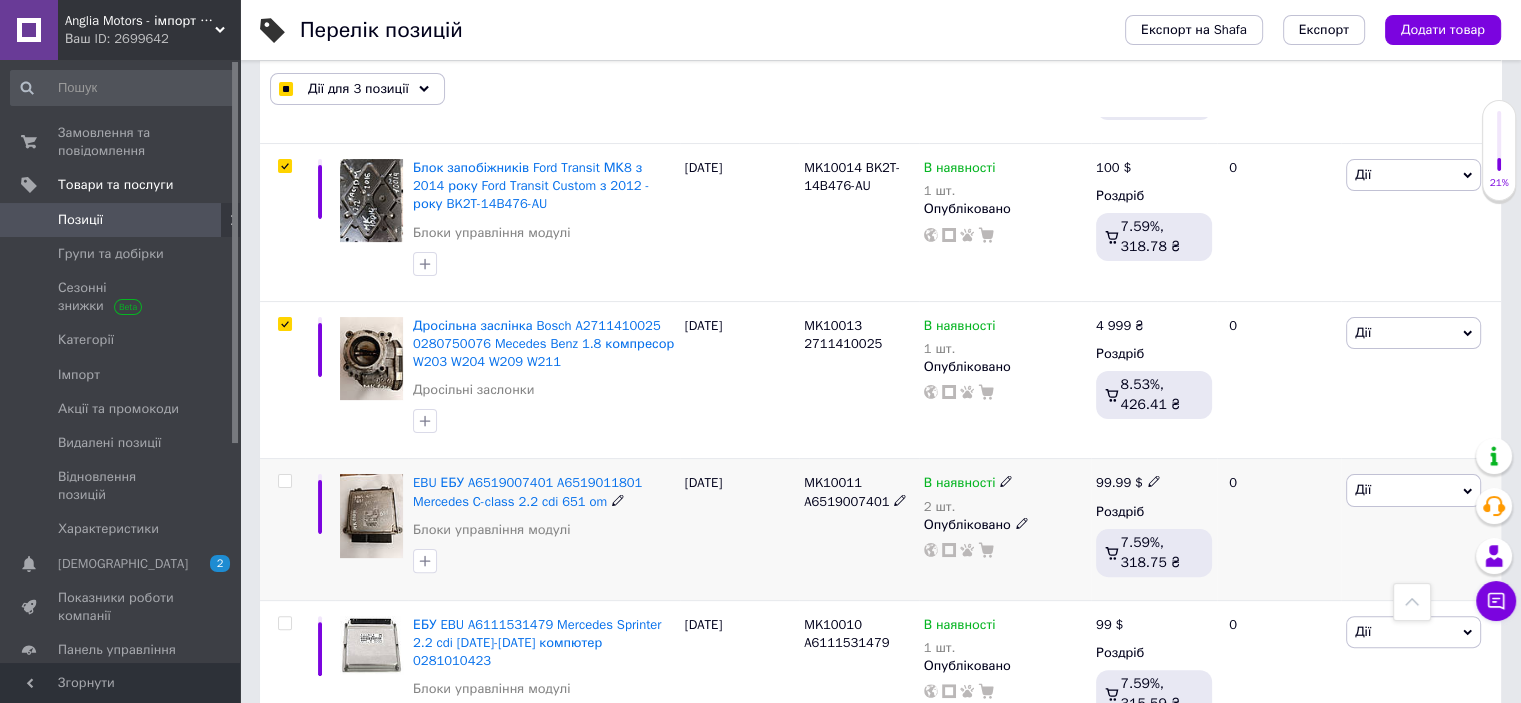 click at bounding box center (284, 481) 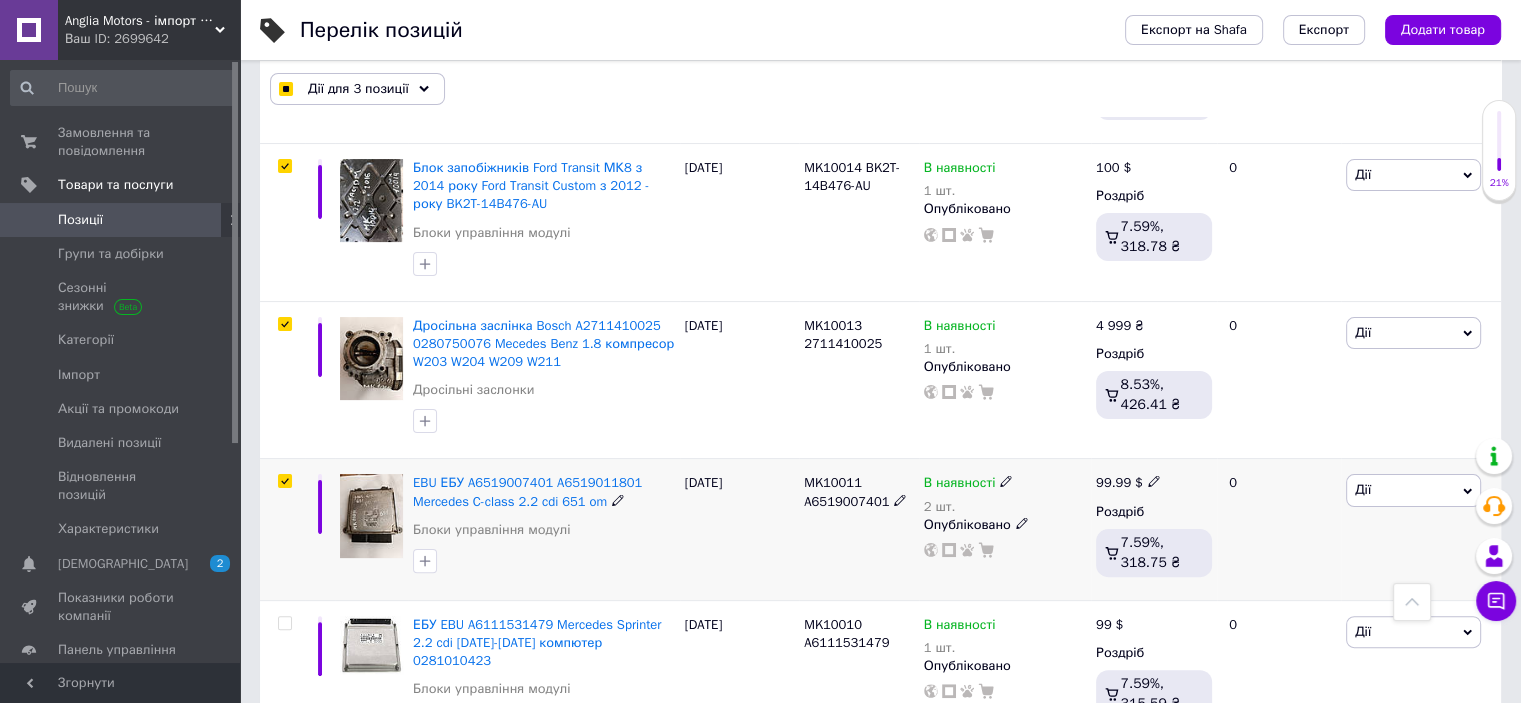 checkbox on "true" 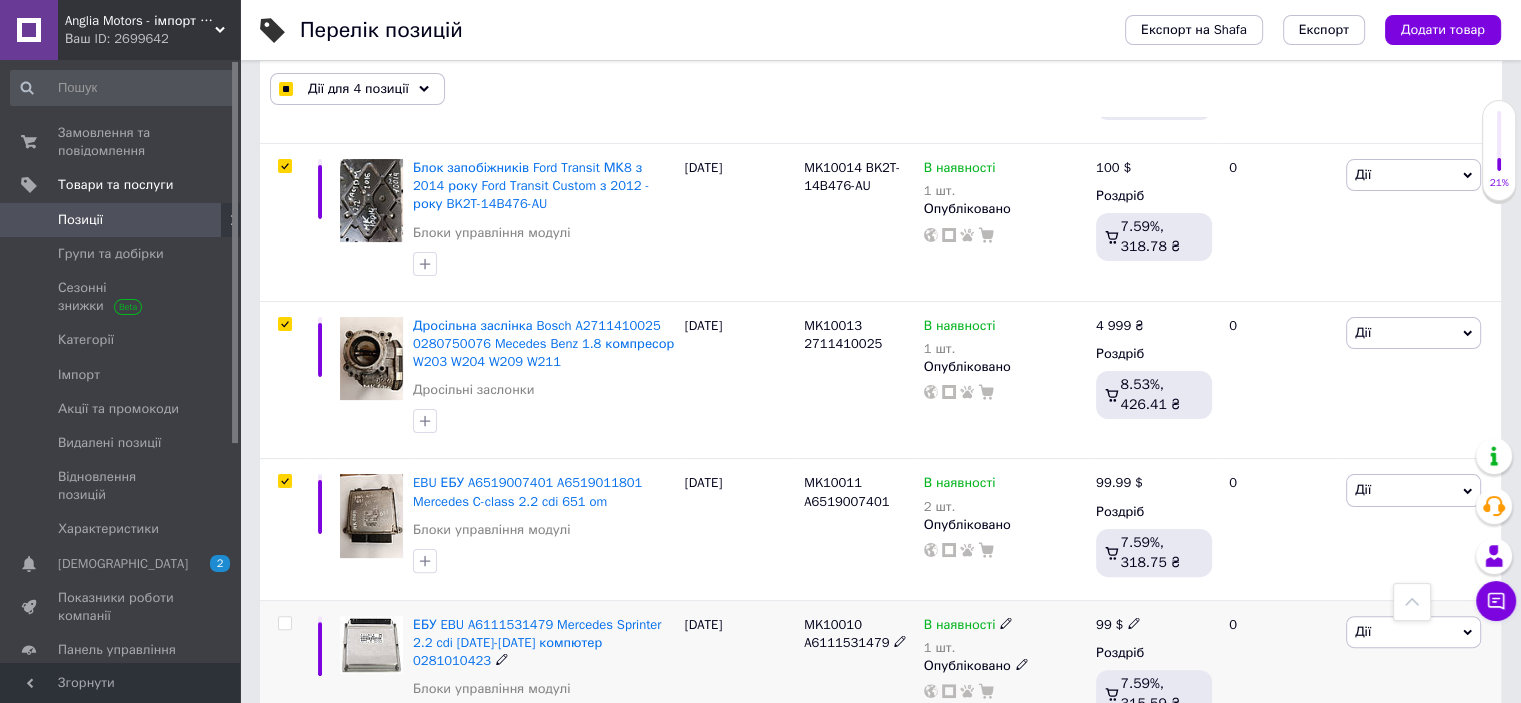 click at bounding box center [284, 623] 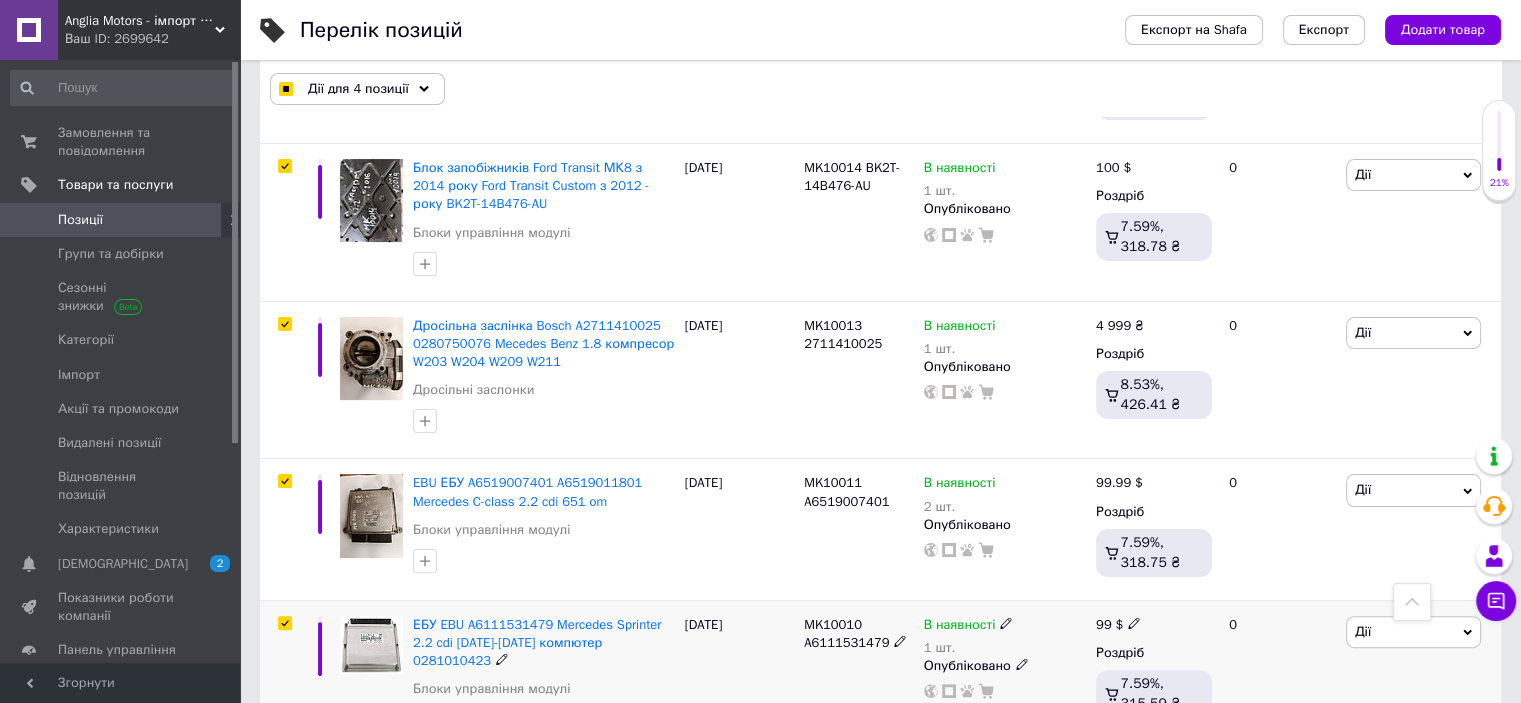 checkbox on "true" 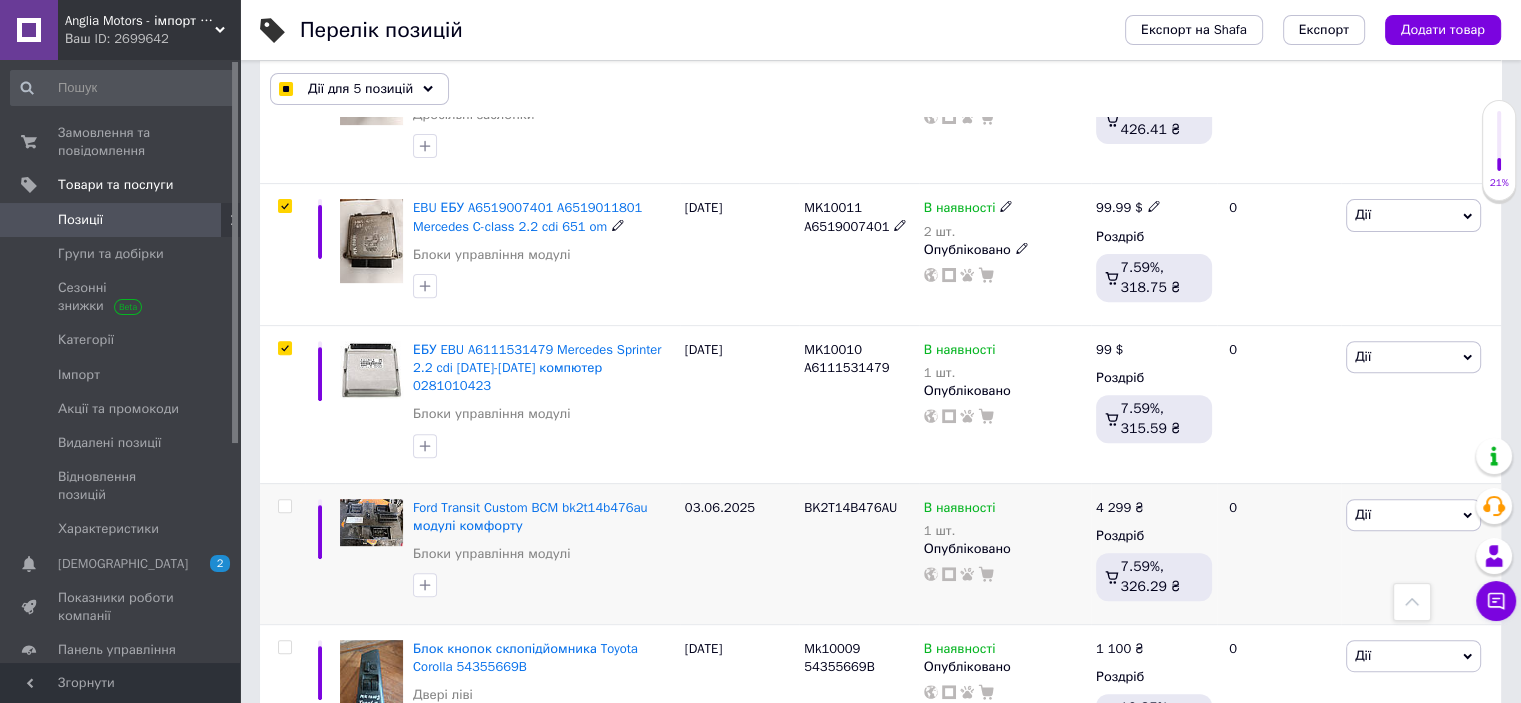 scroll, scrollTop: 700, scrollLeft: 0, axis: vertical 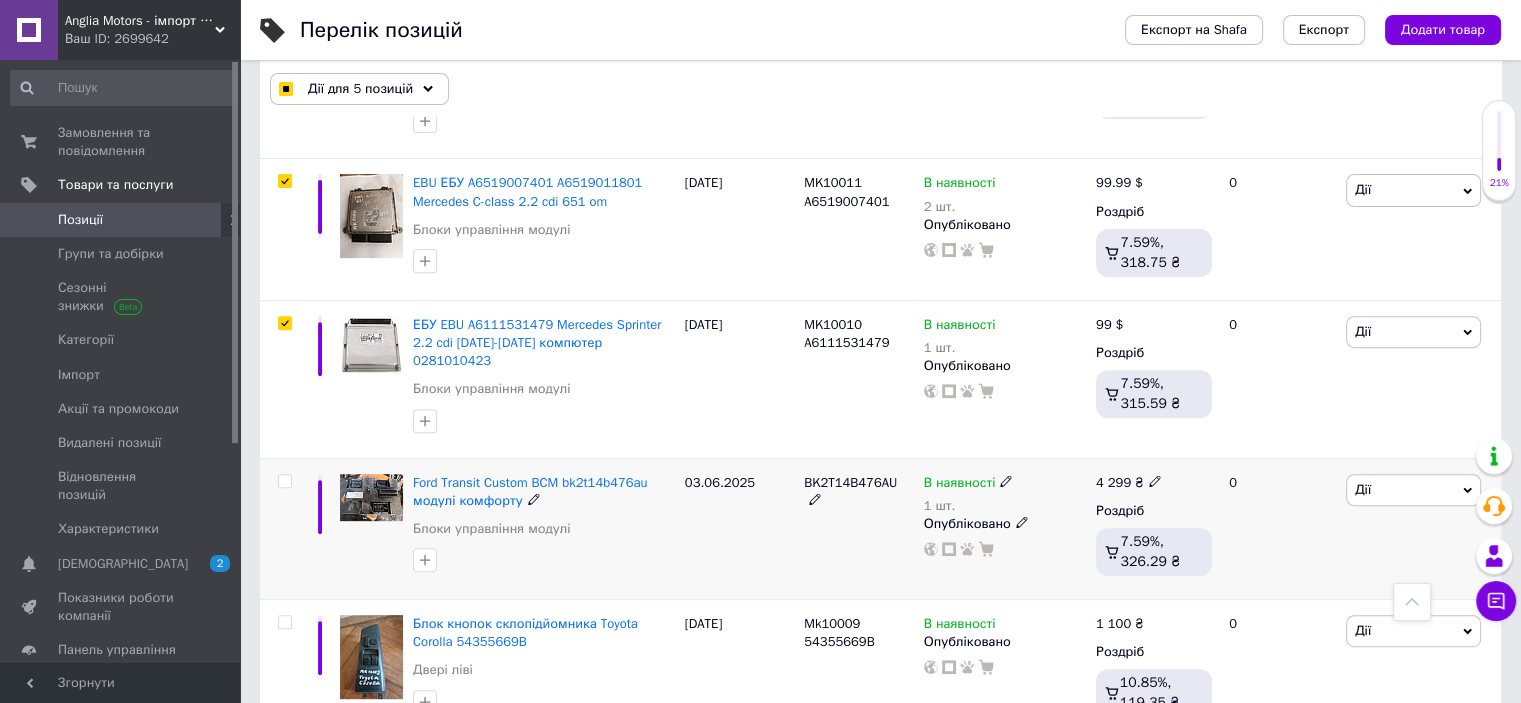 click at bounding box center [284, 481] 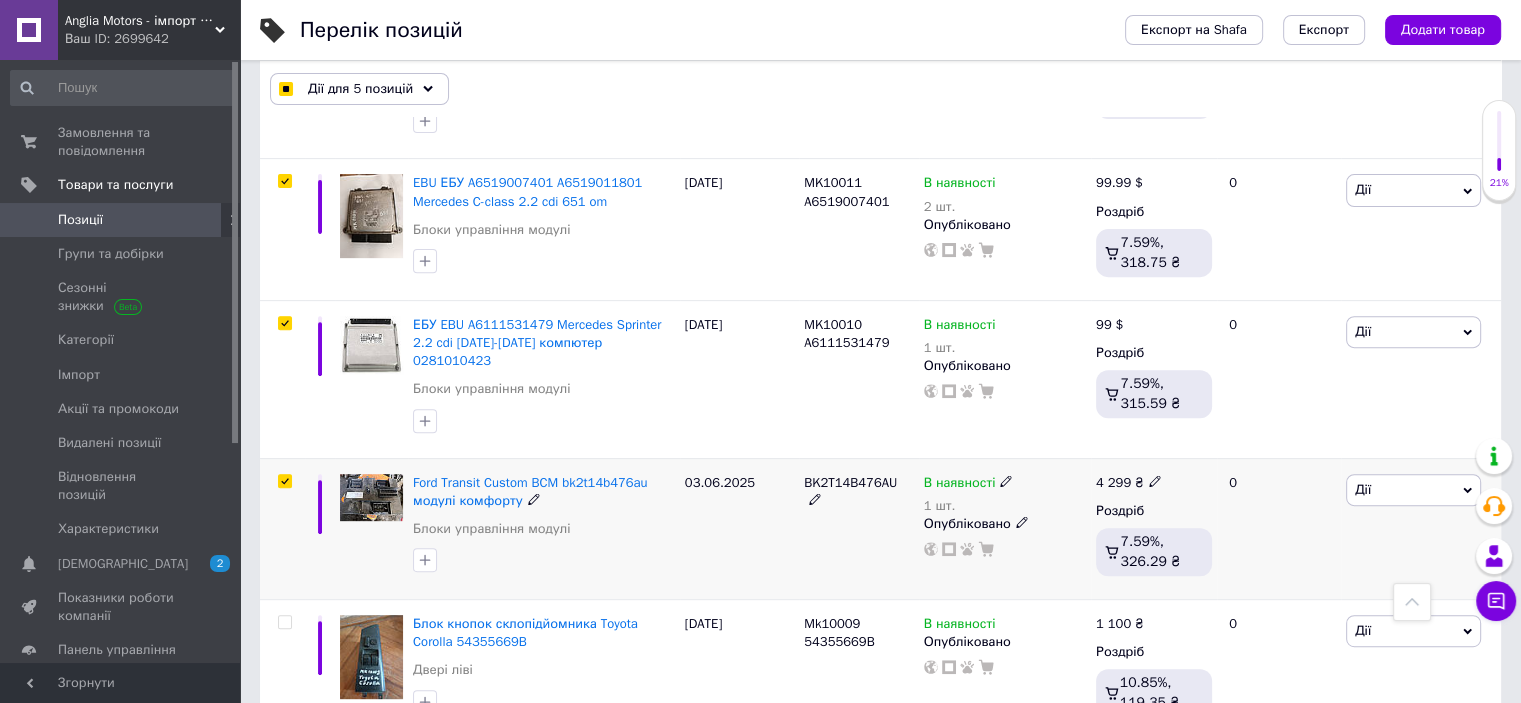 checkbox on "true" 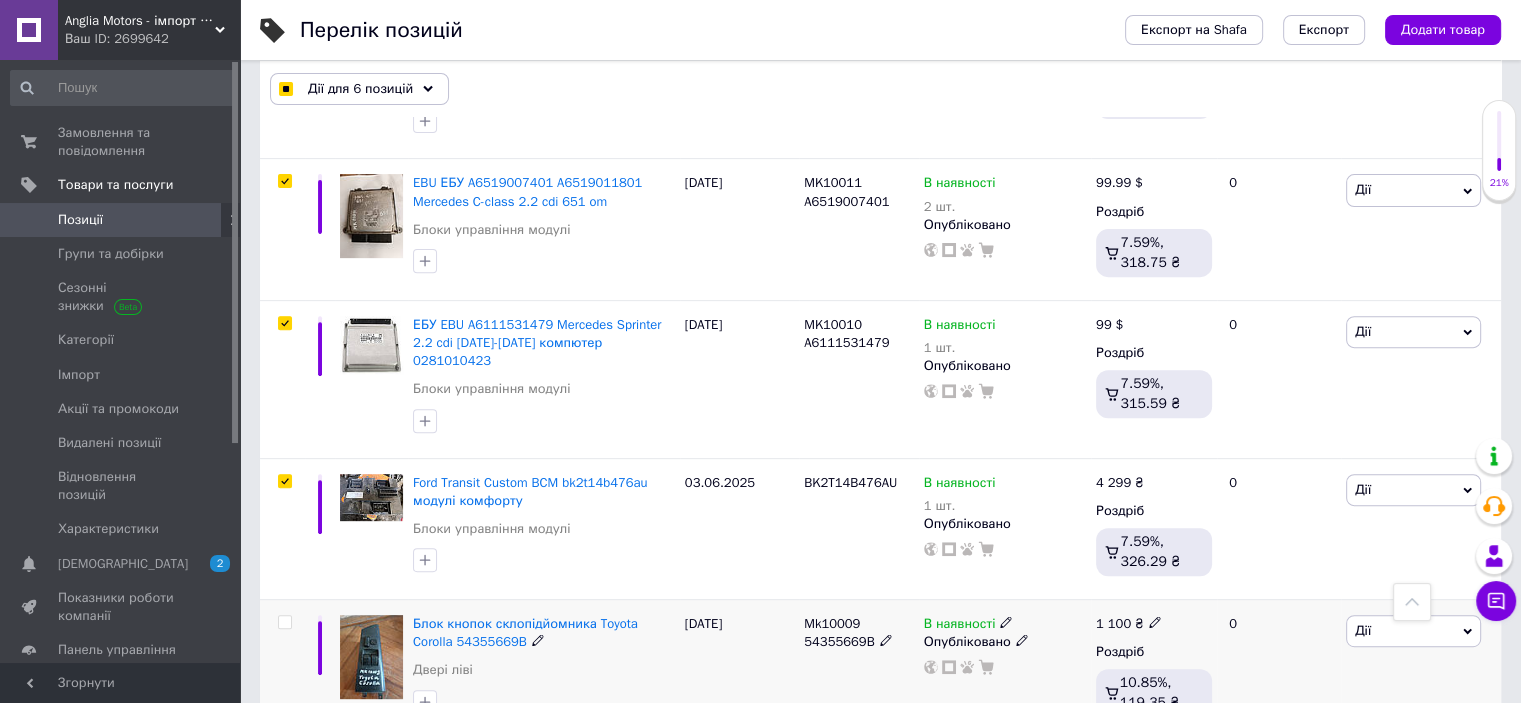 click at bounding box center [284, 622] 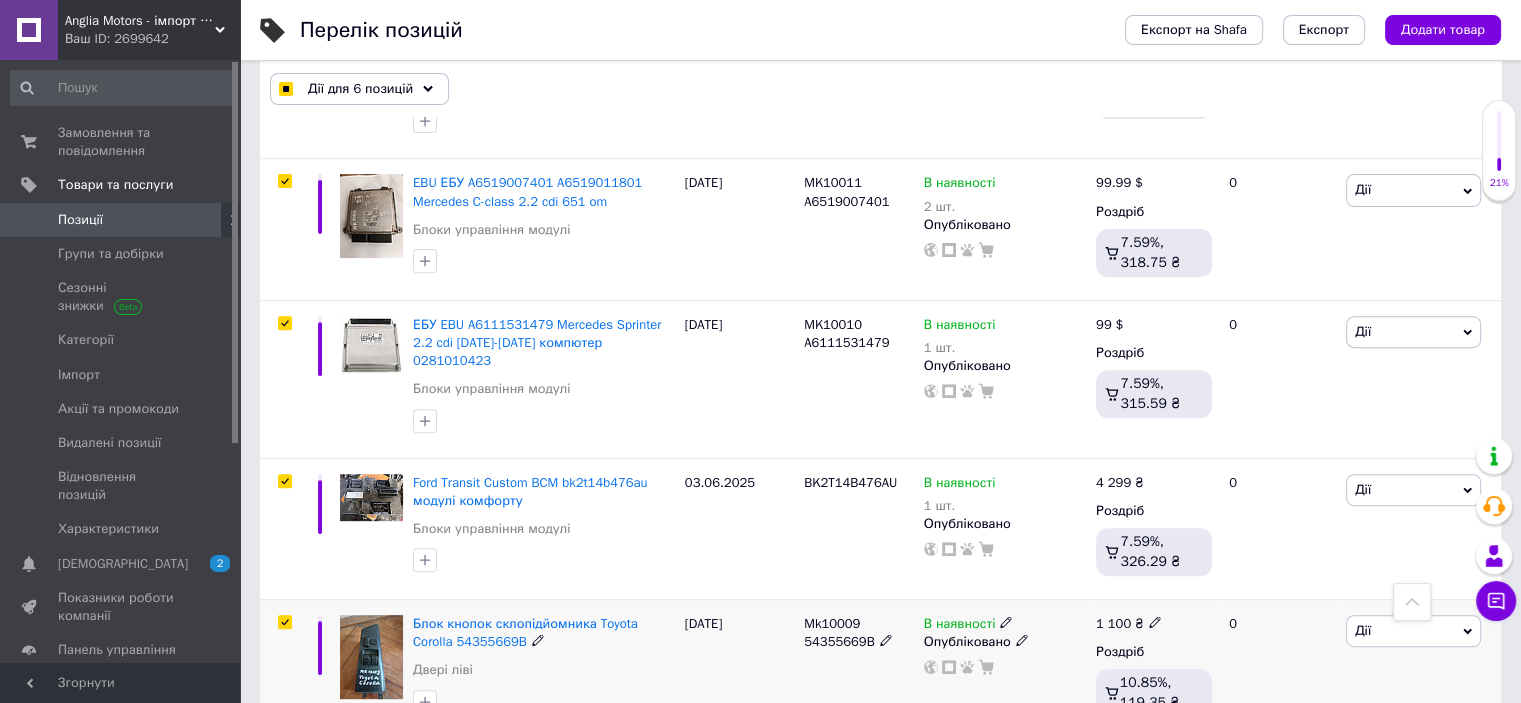 checkbox on "true" 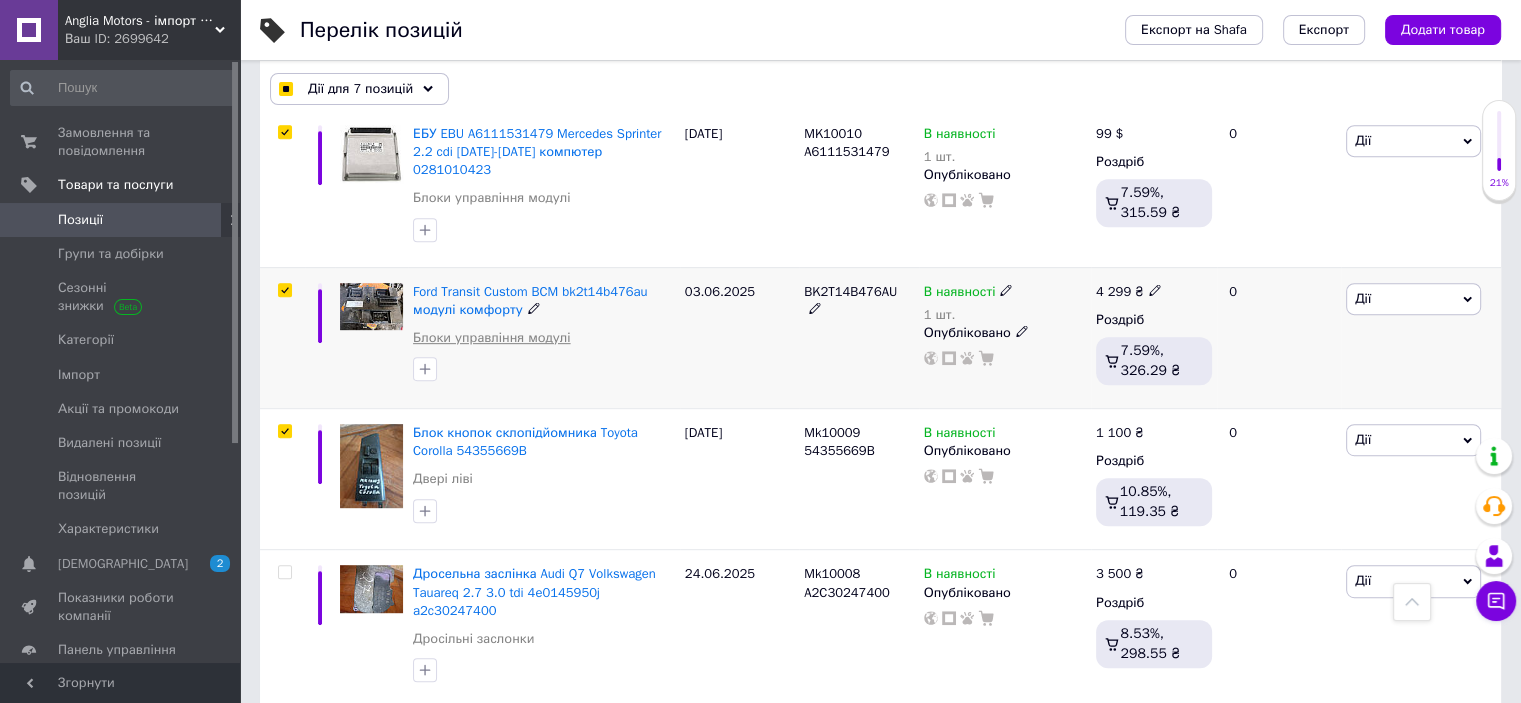 scroll, scrollTop: 900, scrollLeft: 0, axis: vertical 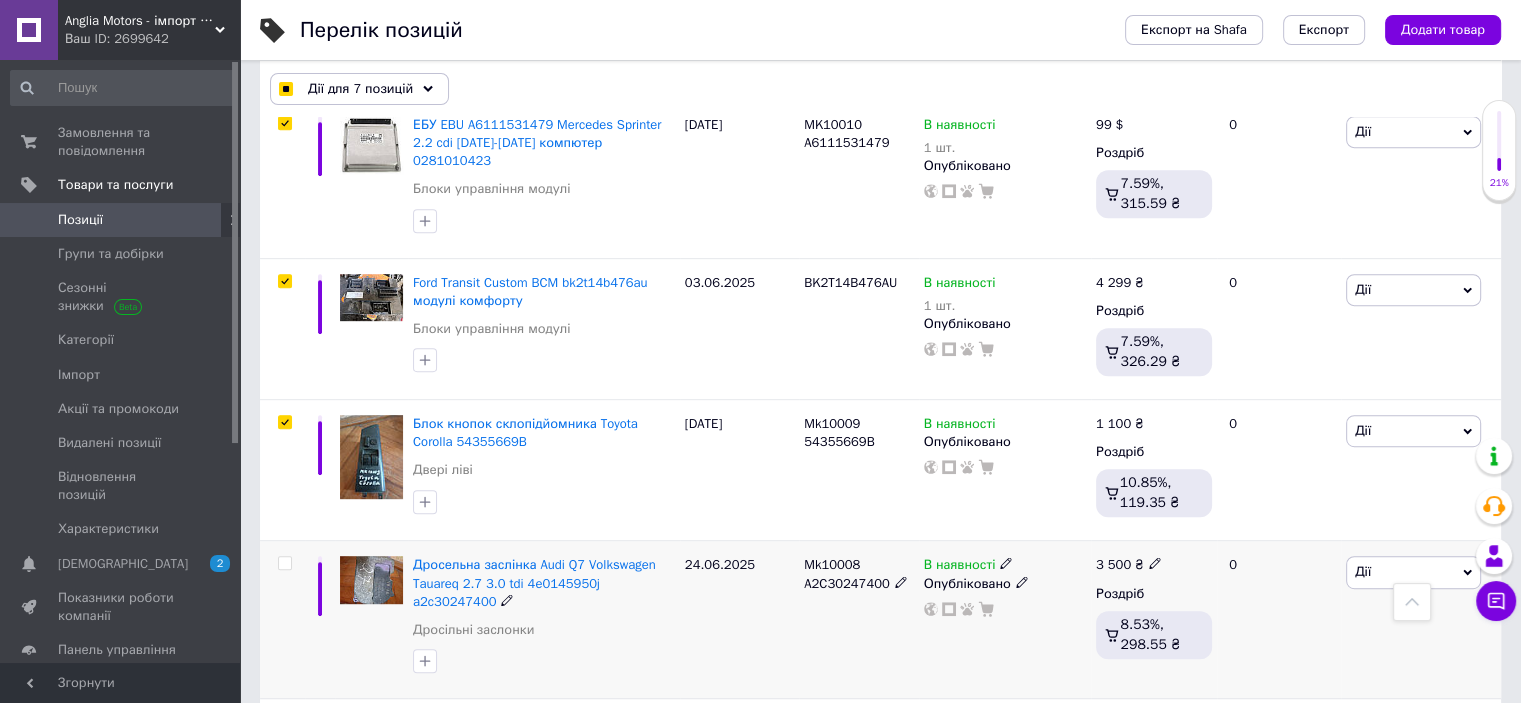 click at bounding box center [284, 563] 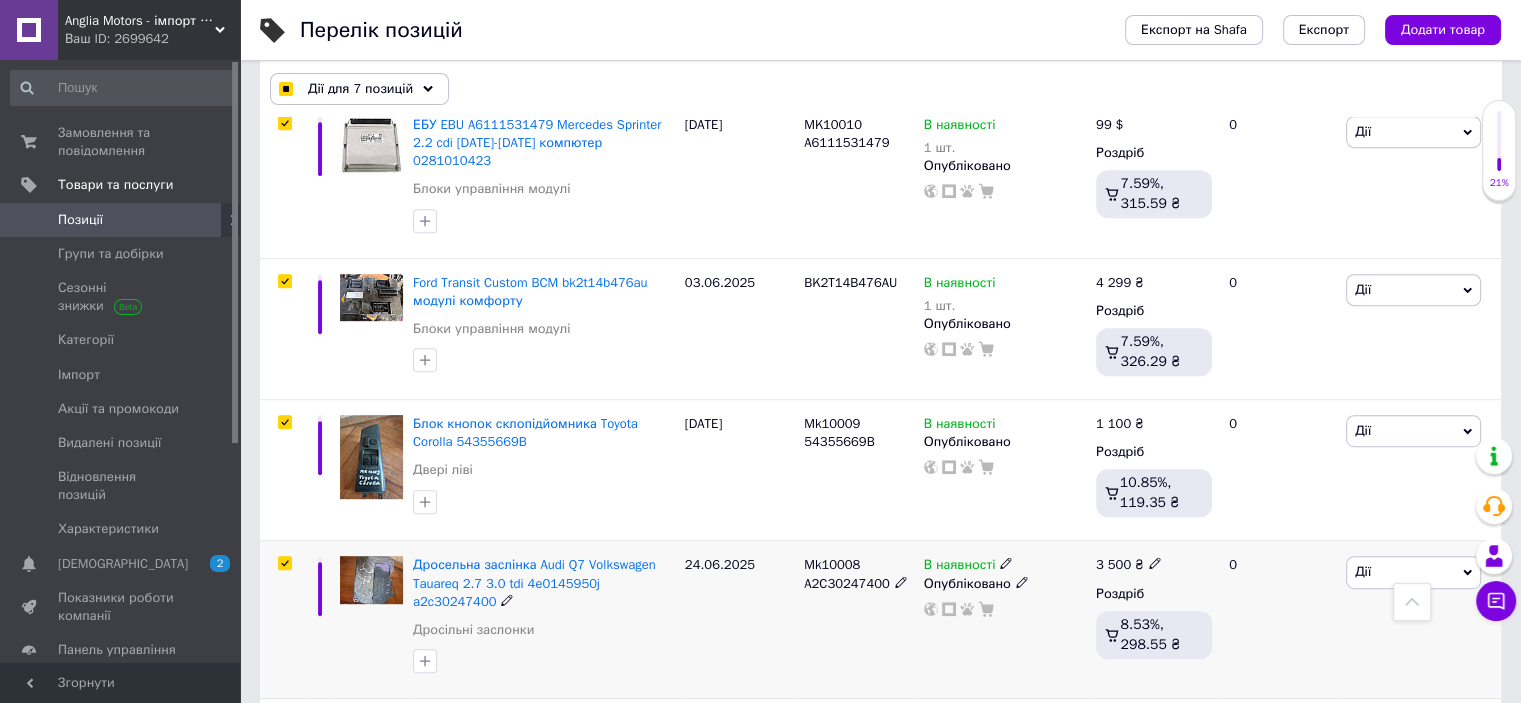 checkbox on "true" 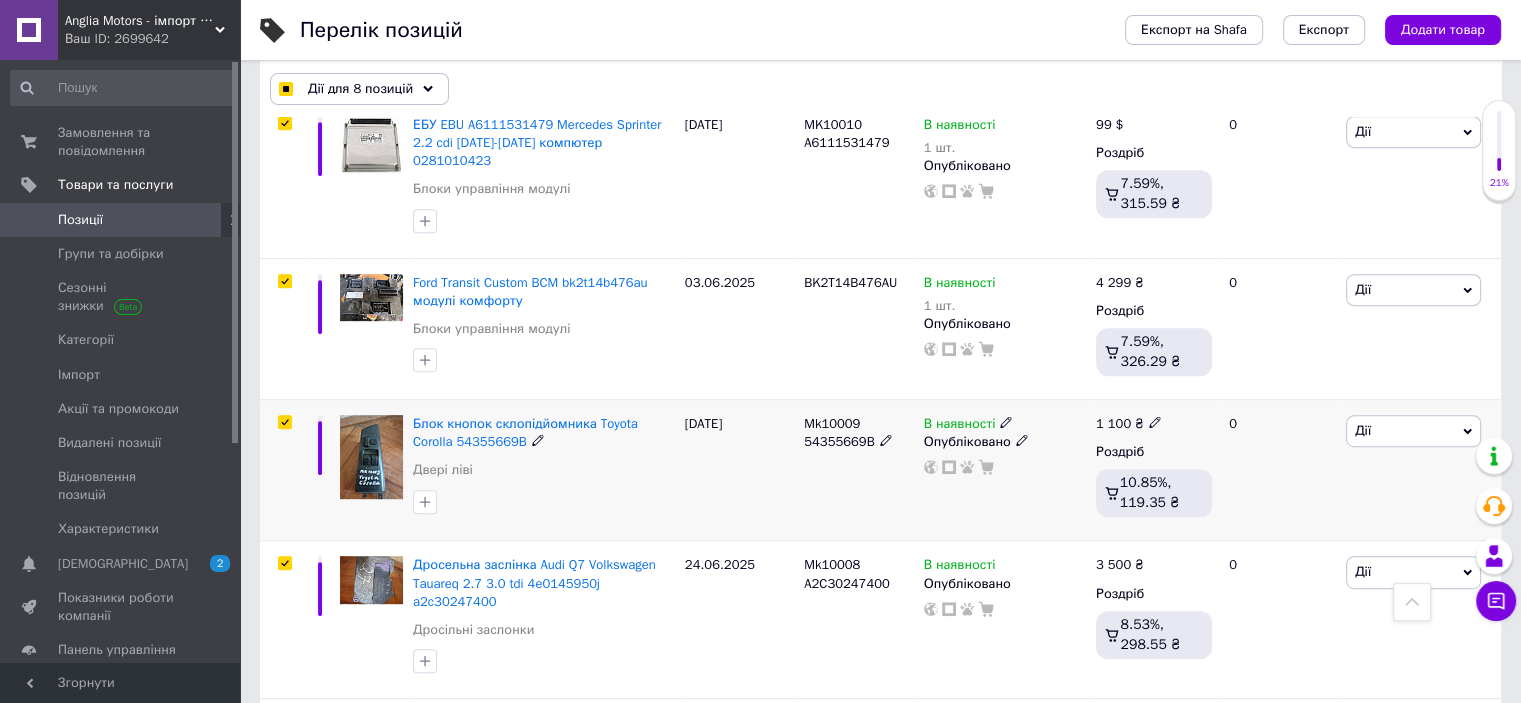 scroll, scrollTop: 1000, scrollLeft: 0, axis: vertical 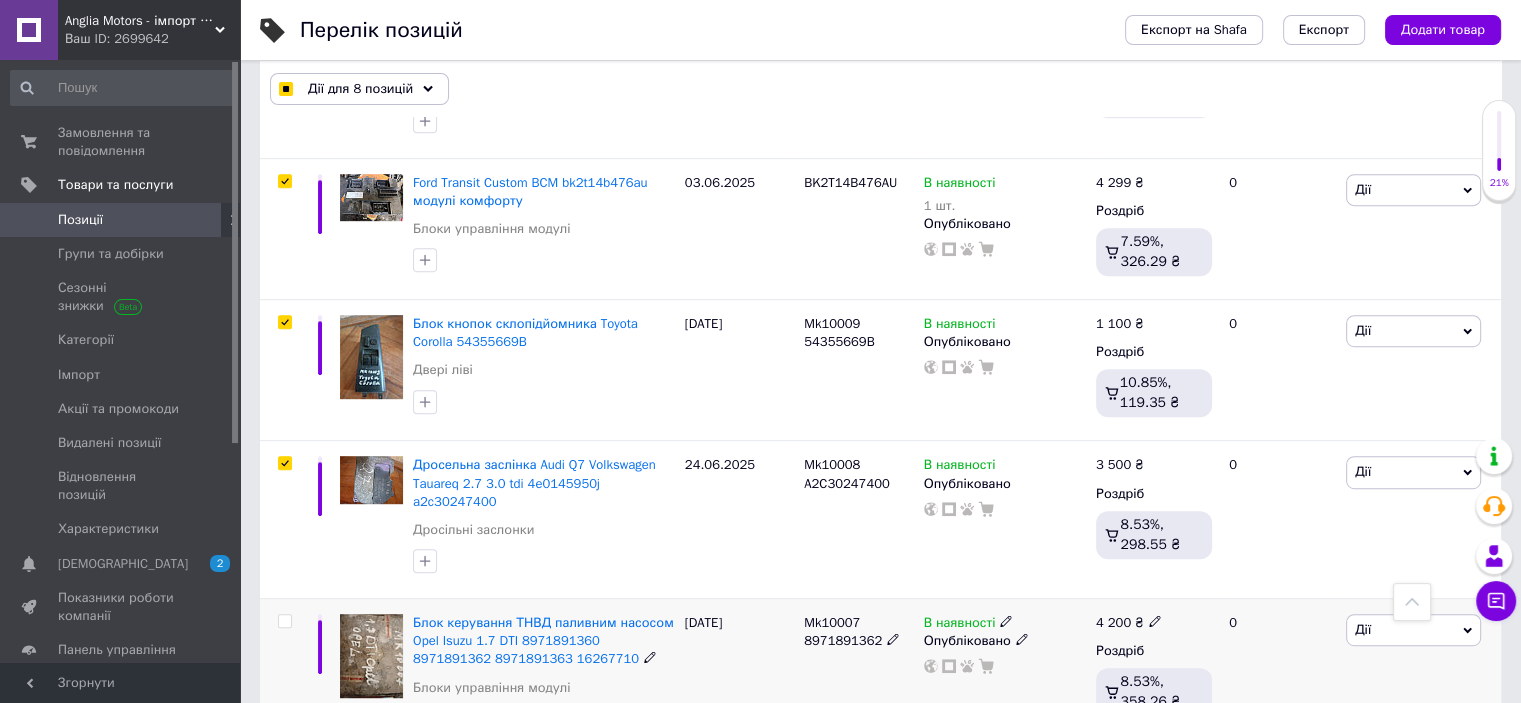 click at bounding box center [284, 621] 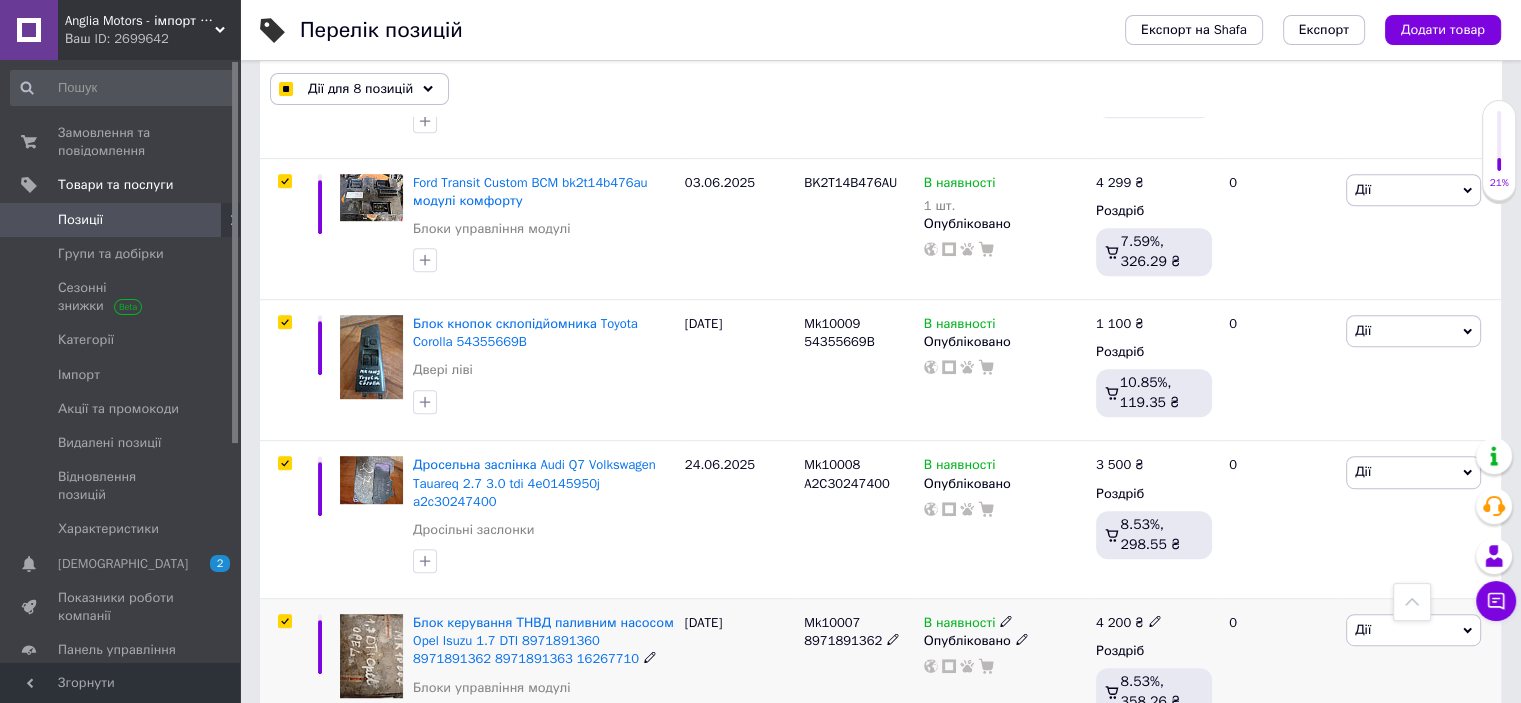 checkbox on "true" 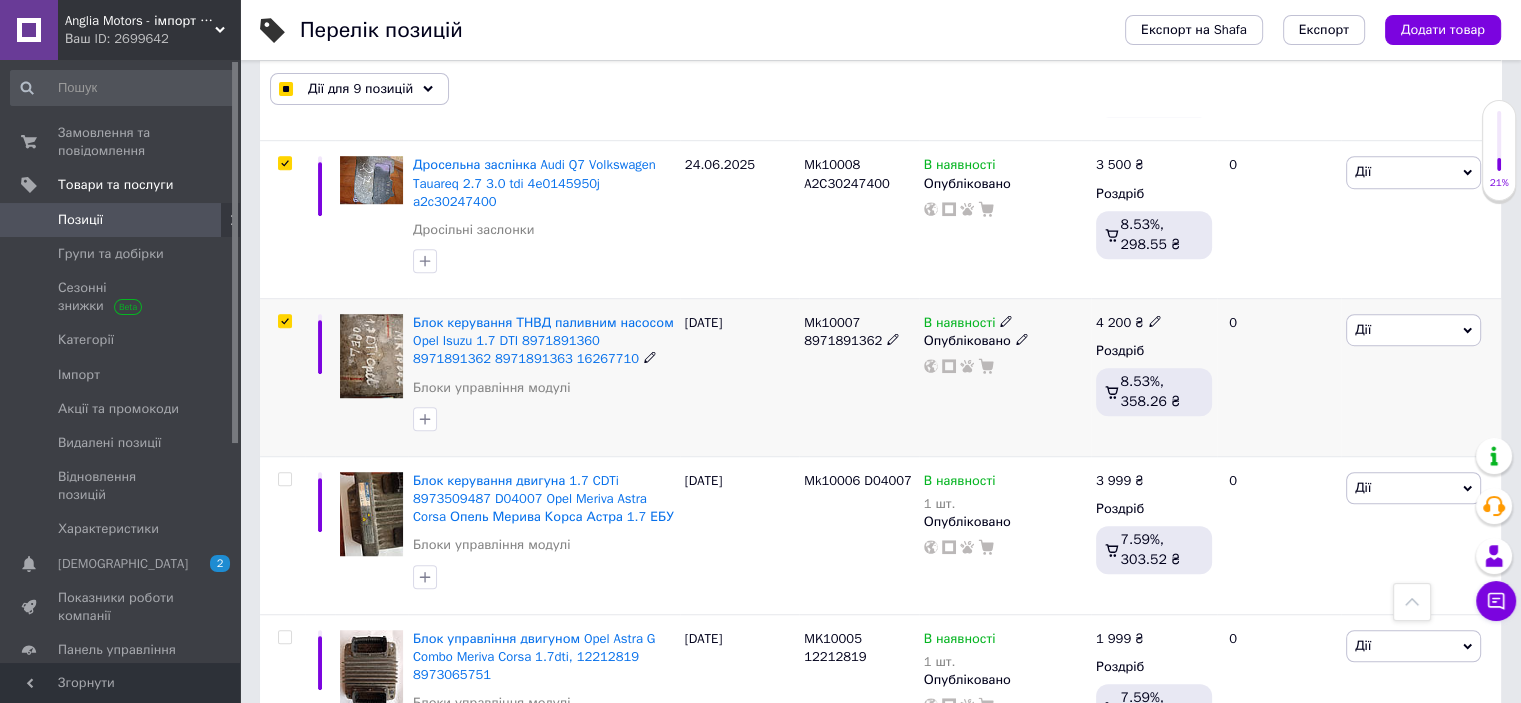 scroll, scrollTop: 1400, scrollLeft: 0, axis: vertical 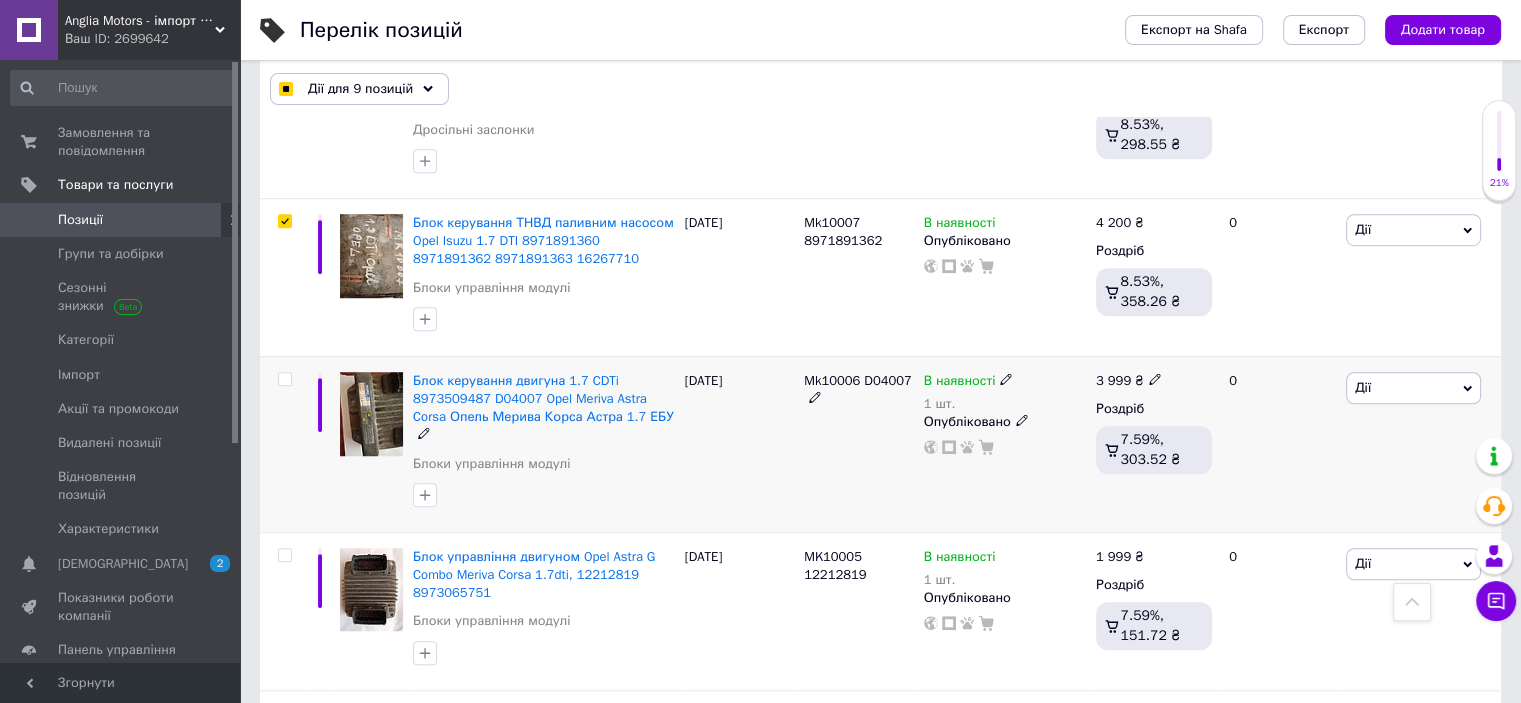 click at bounding box center [284, 379] 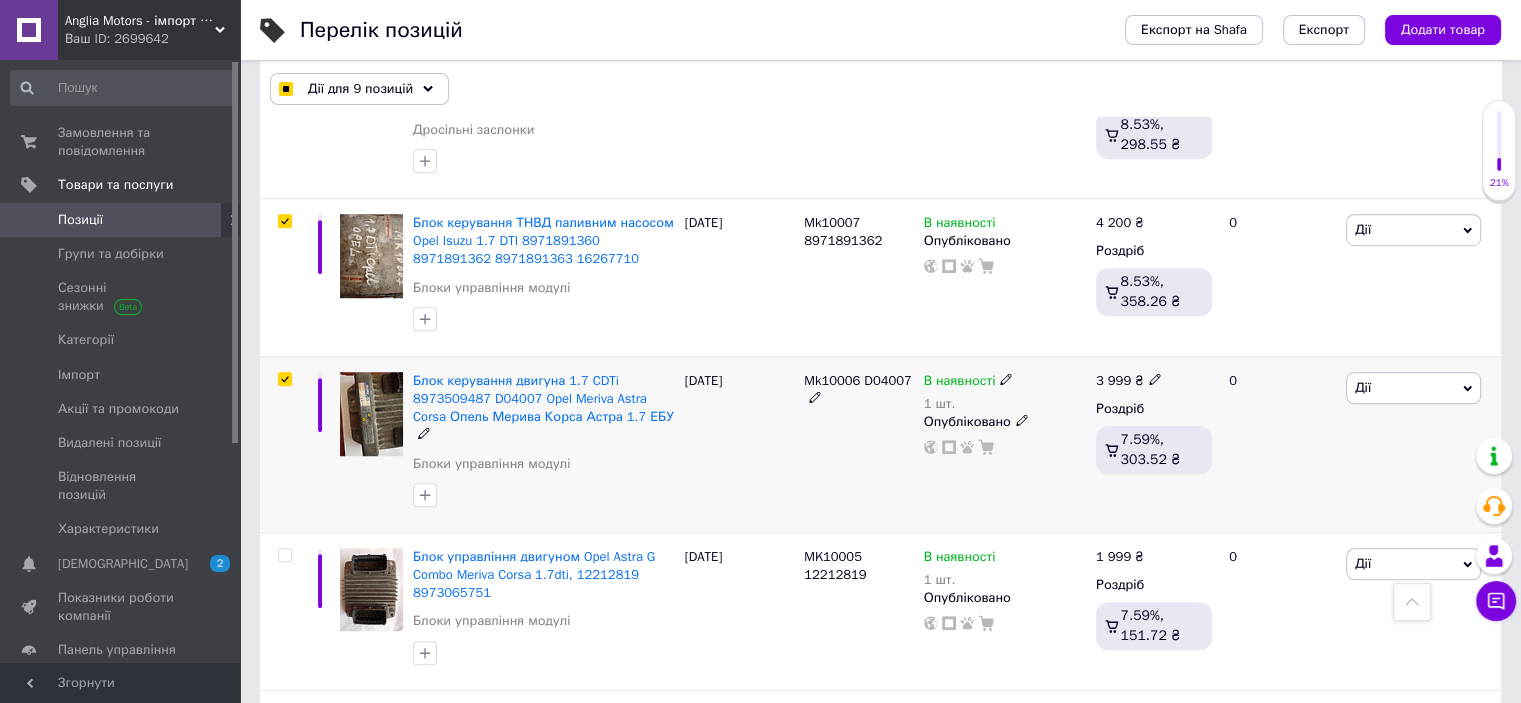 checkbox on "true" 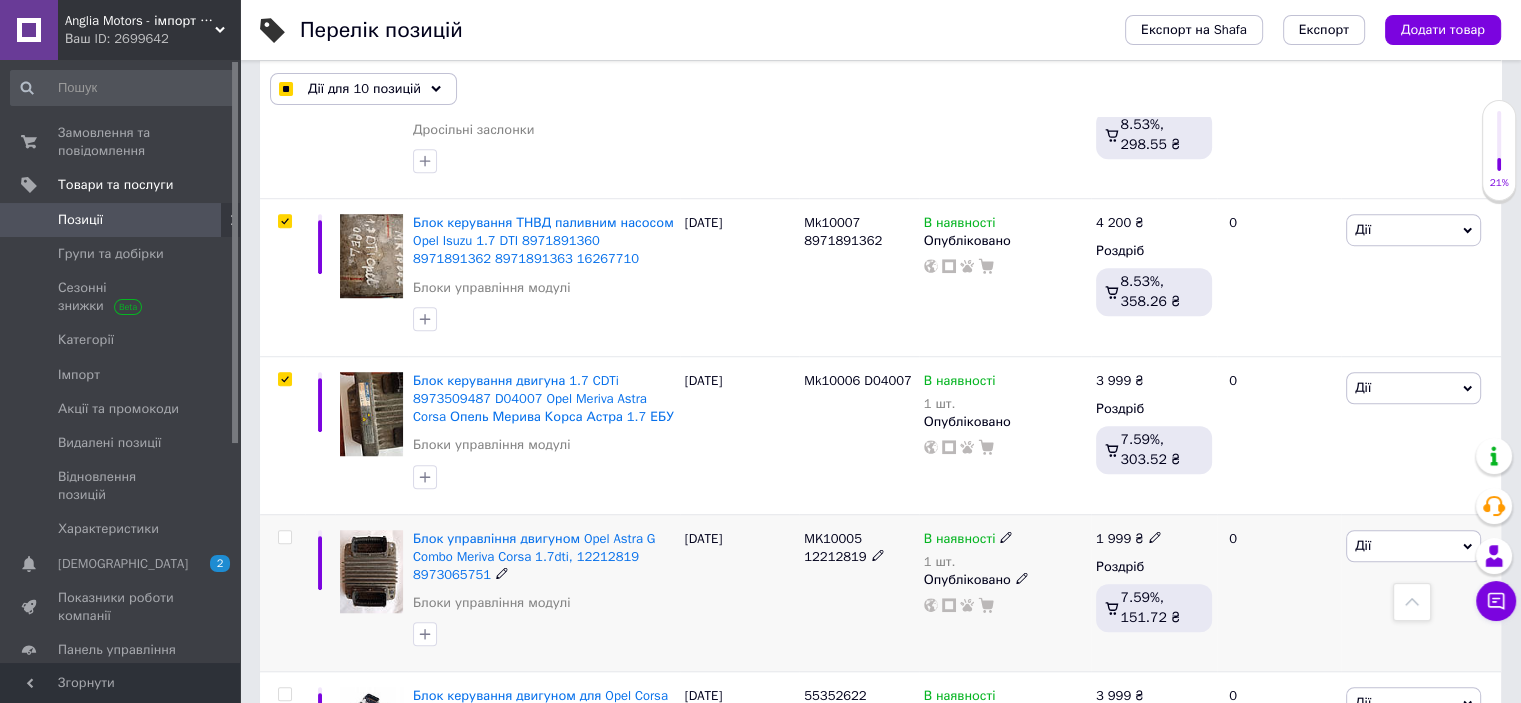 click at bounding box center (284, 537) 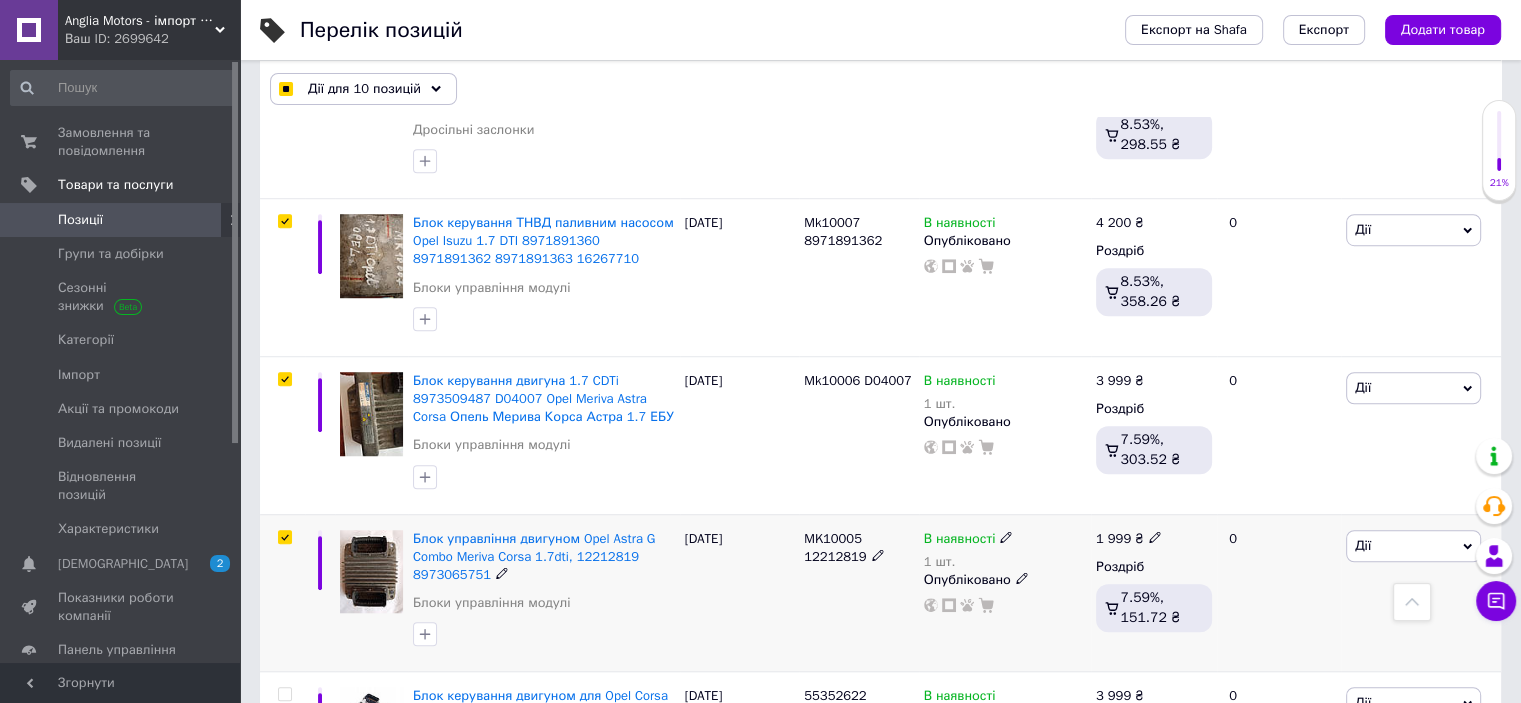 checkbox on "true" 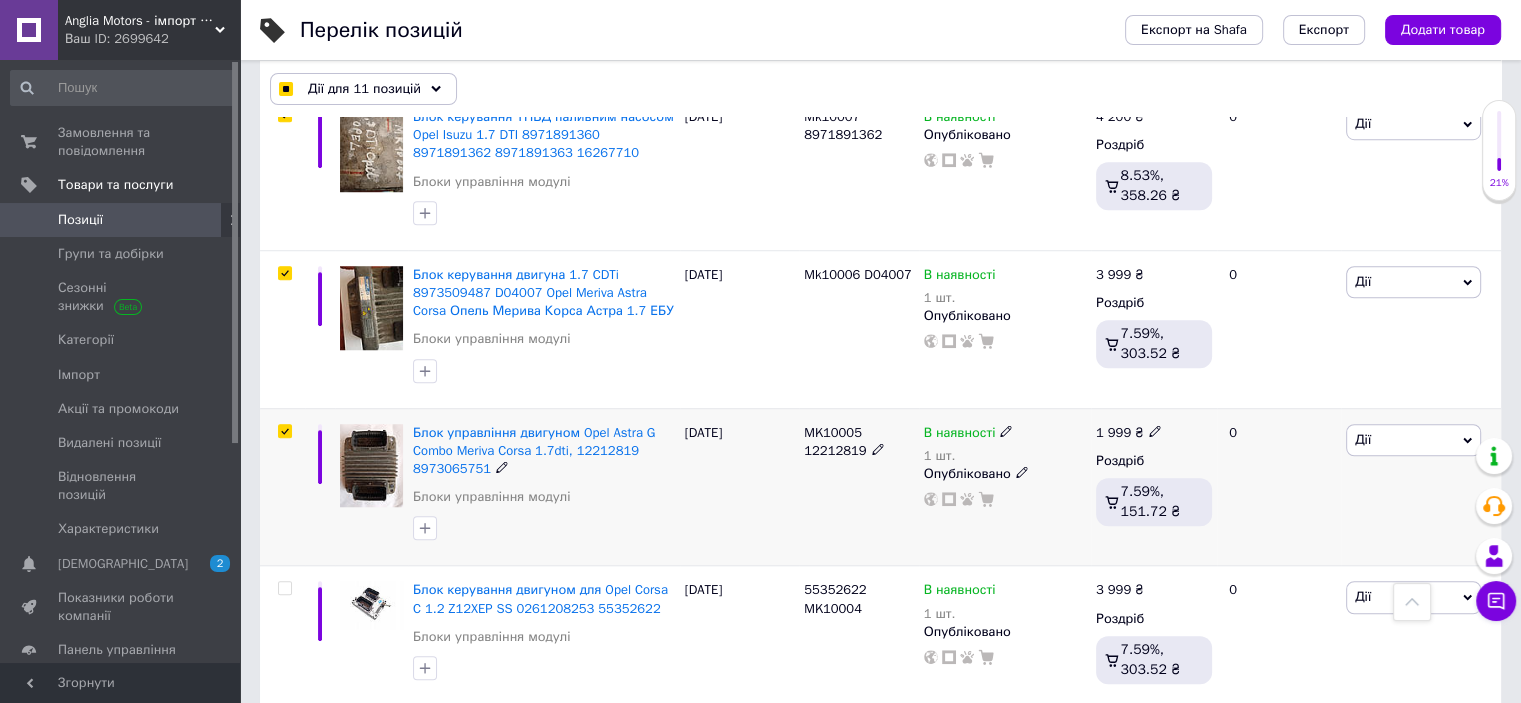 scroll, scrollTop: 1600, scrollLeft: 0, axis: vertical 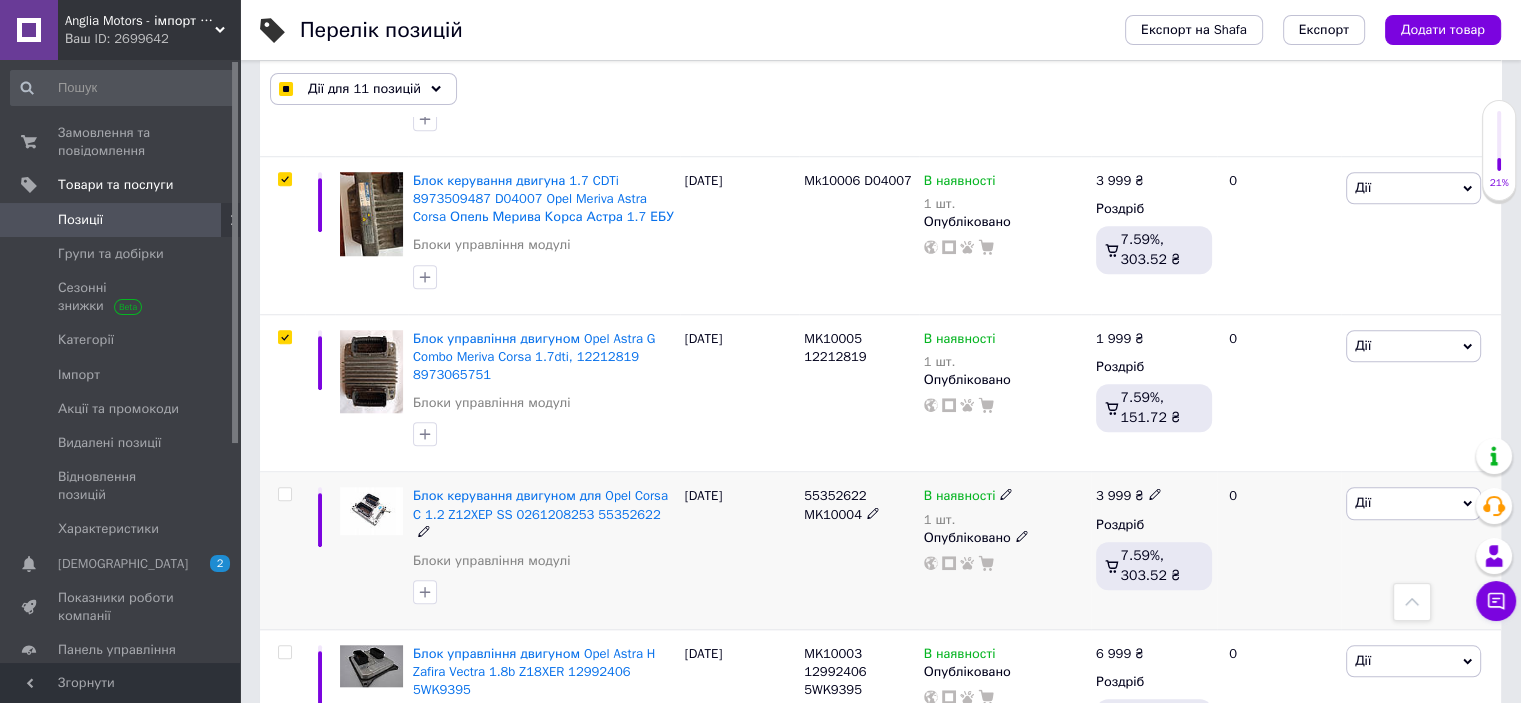 click at bounding box center [284, 494] 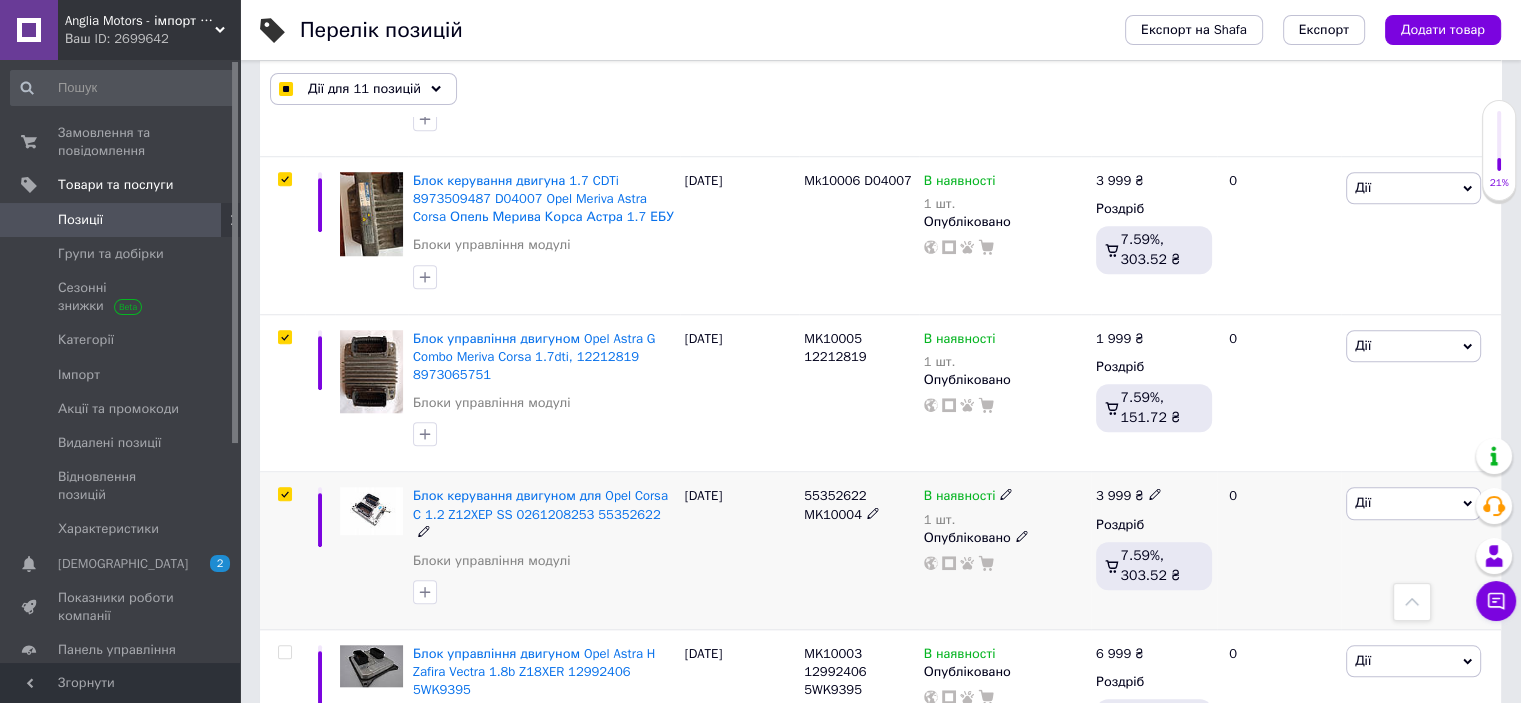 checkbox on "true" 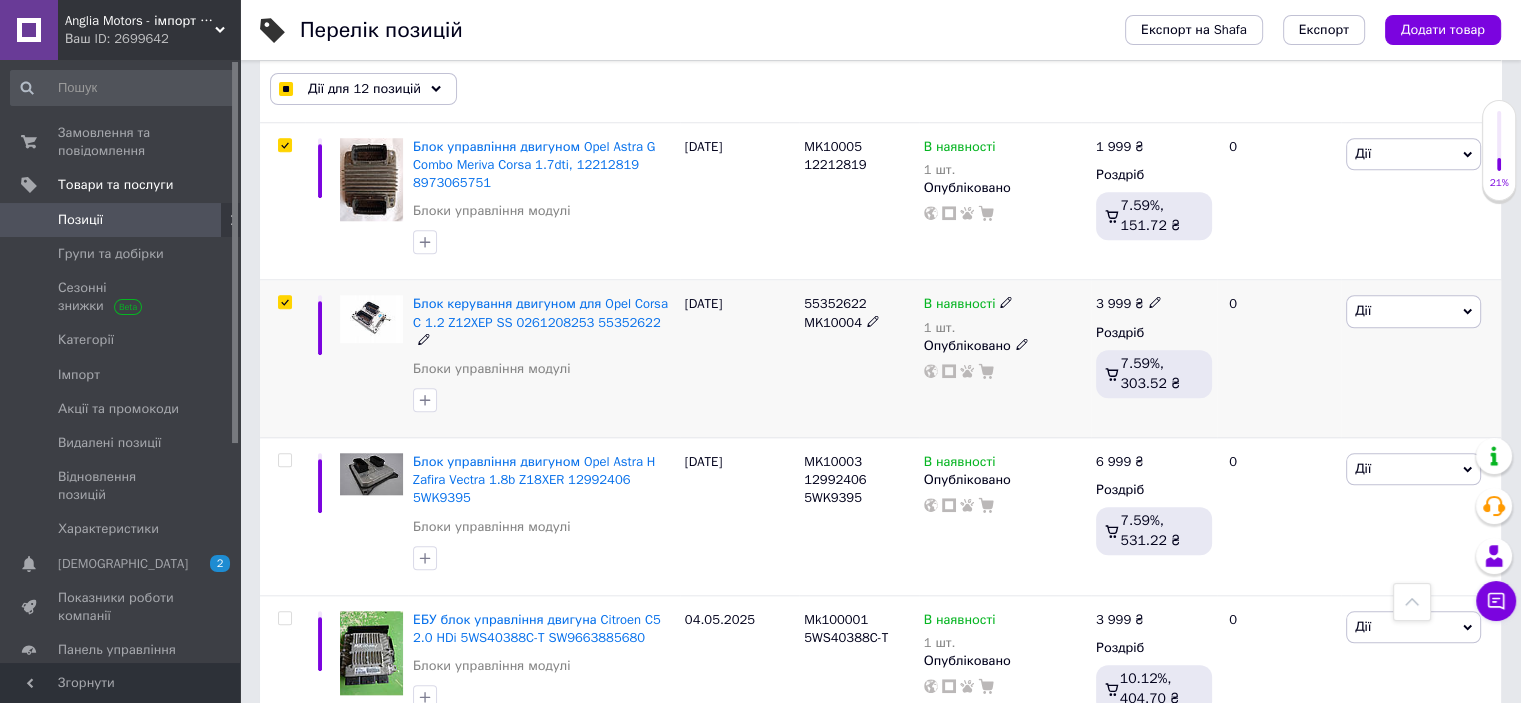 scroll, scrollTop: 1800, scrollLeft: 0, axis: vertical 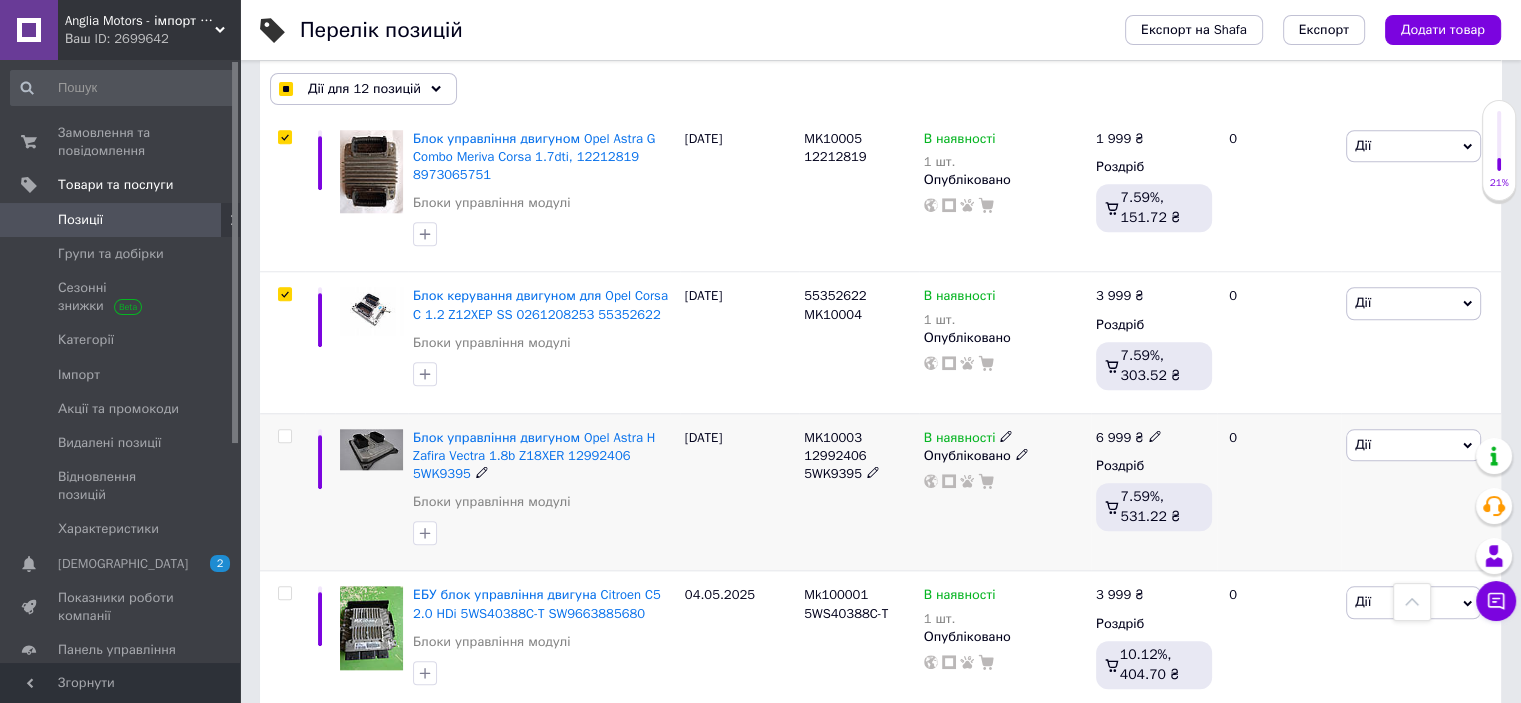 click at bounding box center [284, 436] 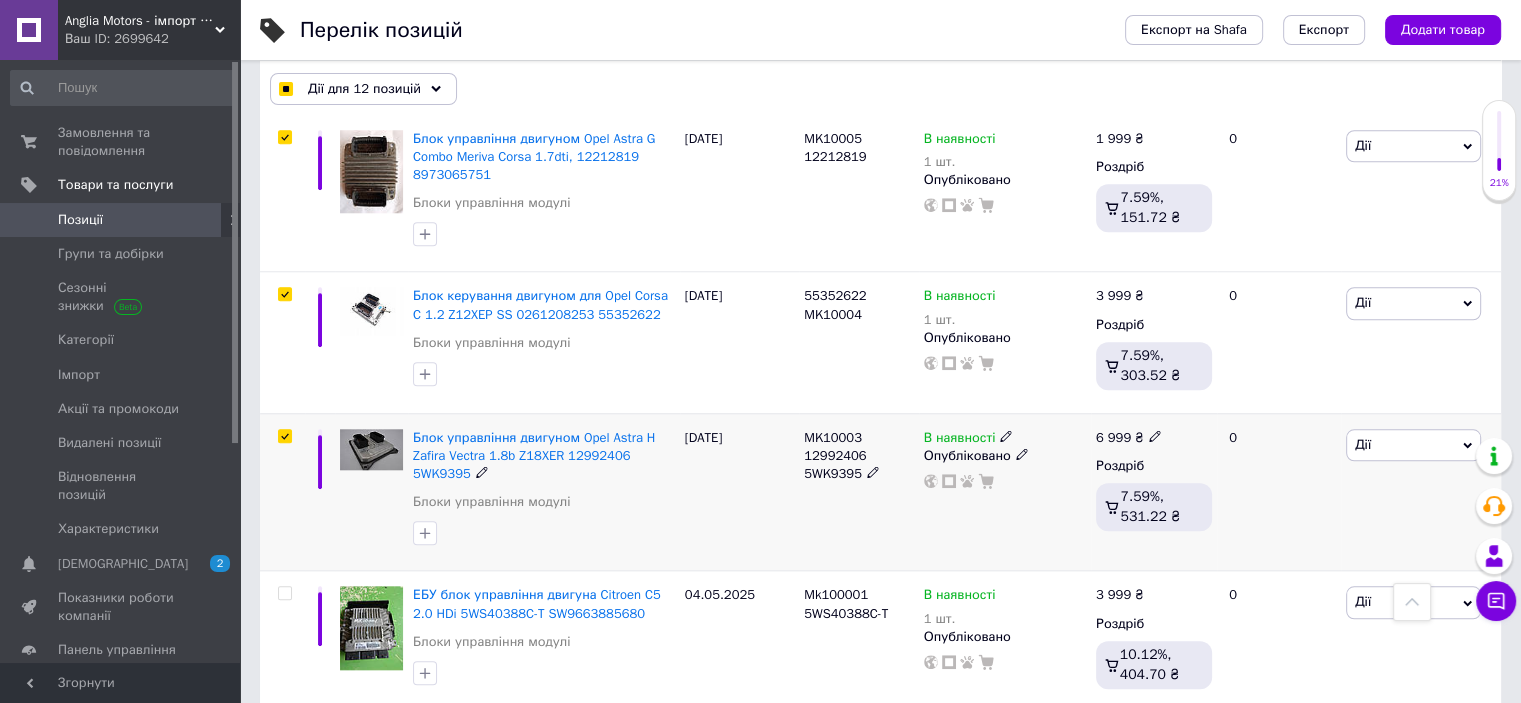 checkbox on "true" 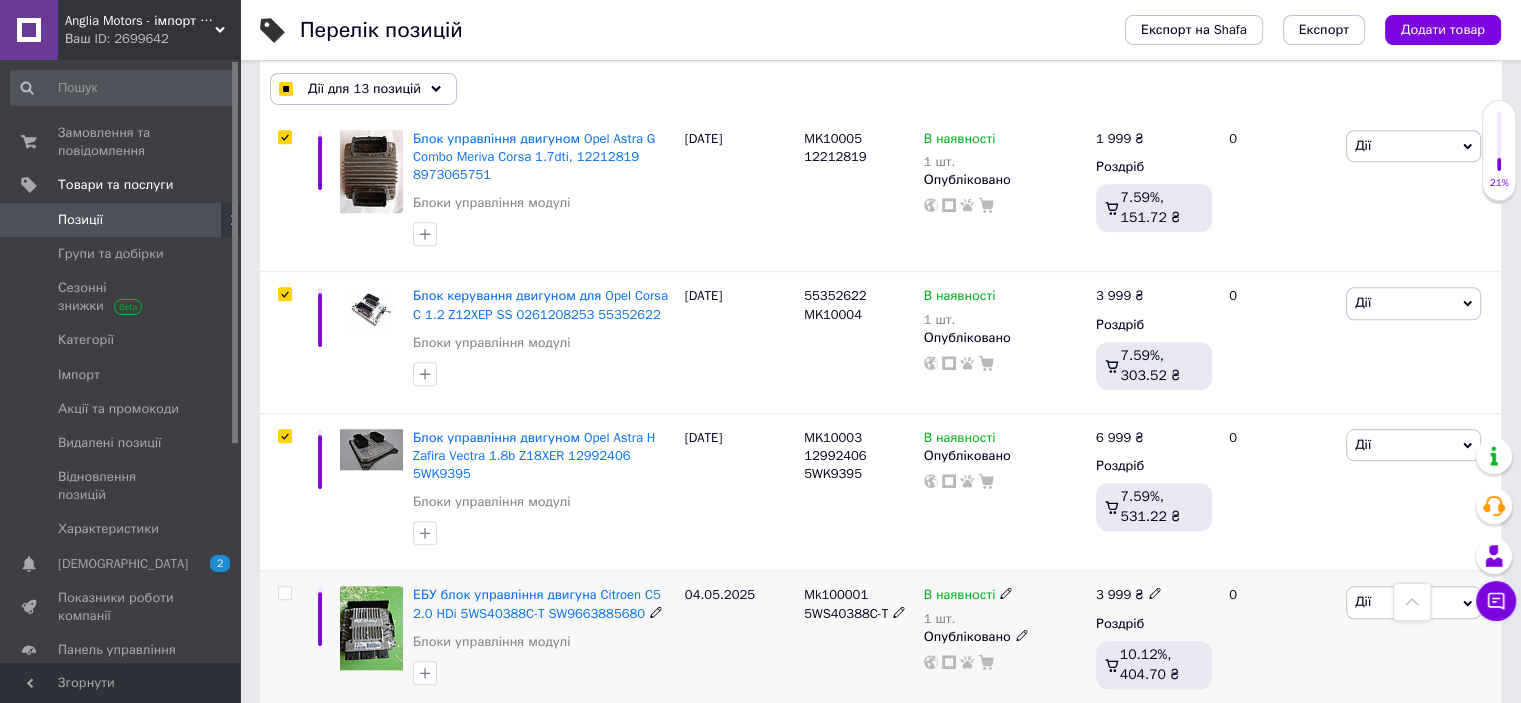 click at bounding box center (284, 593) 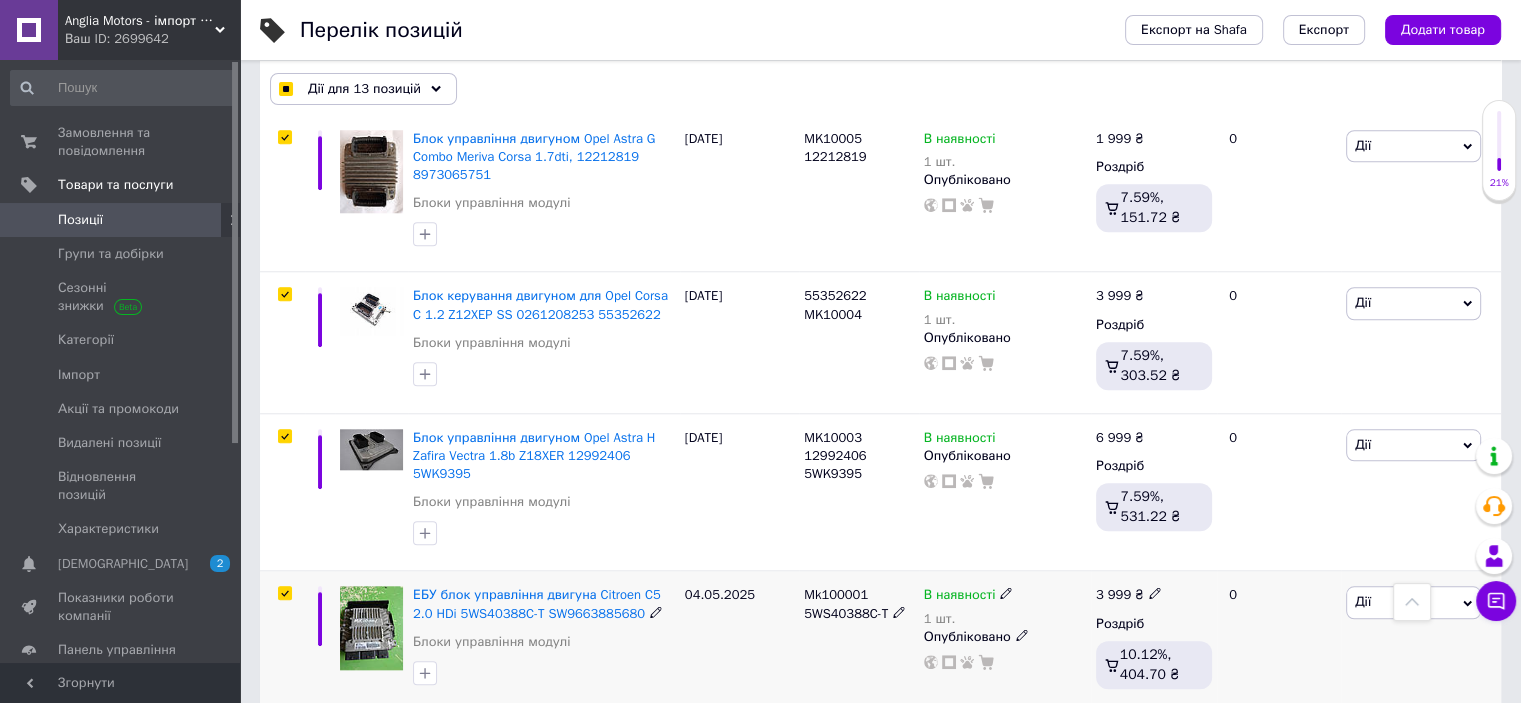 checkbox on "true" 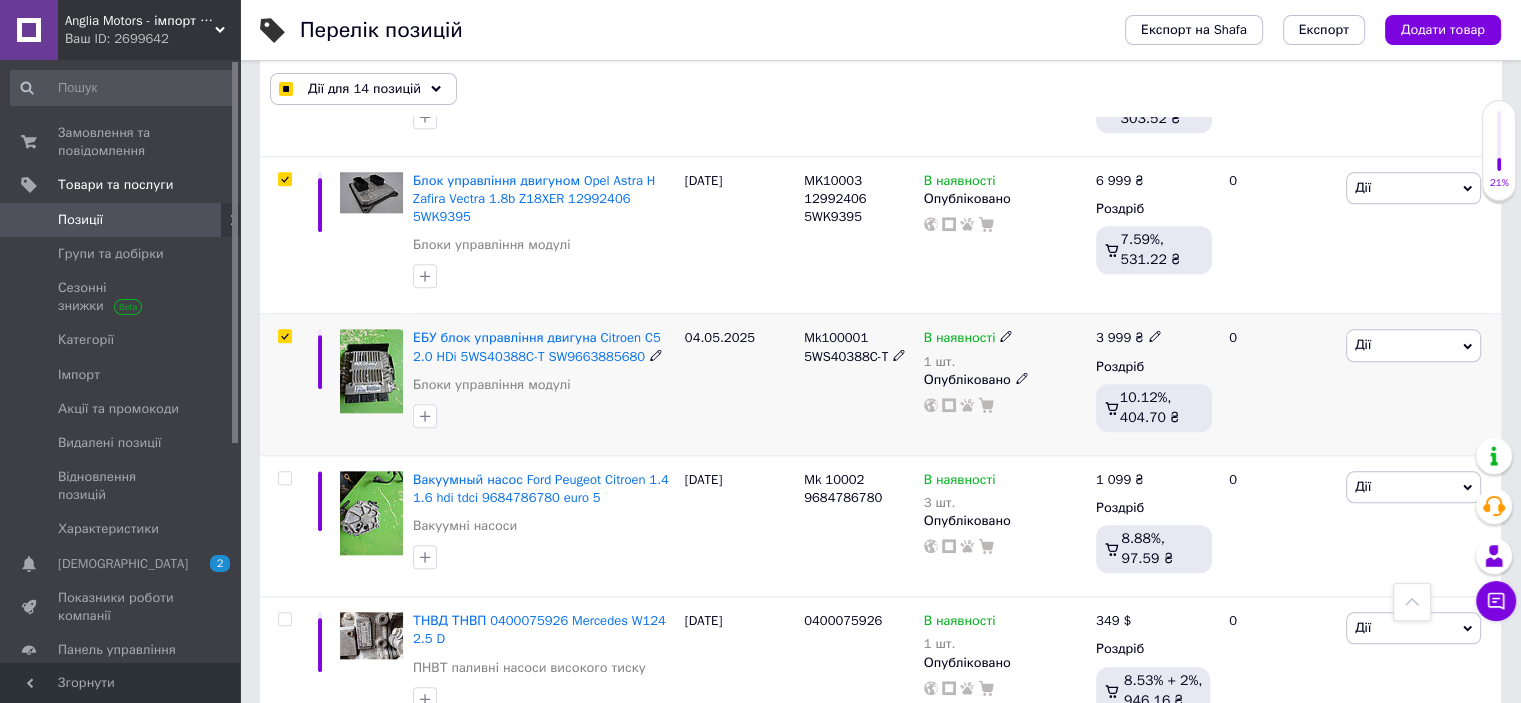 scroll, scrollTop: 2200, scrollLeft: 0, axis: vertical 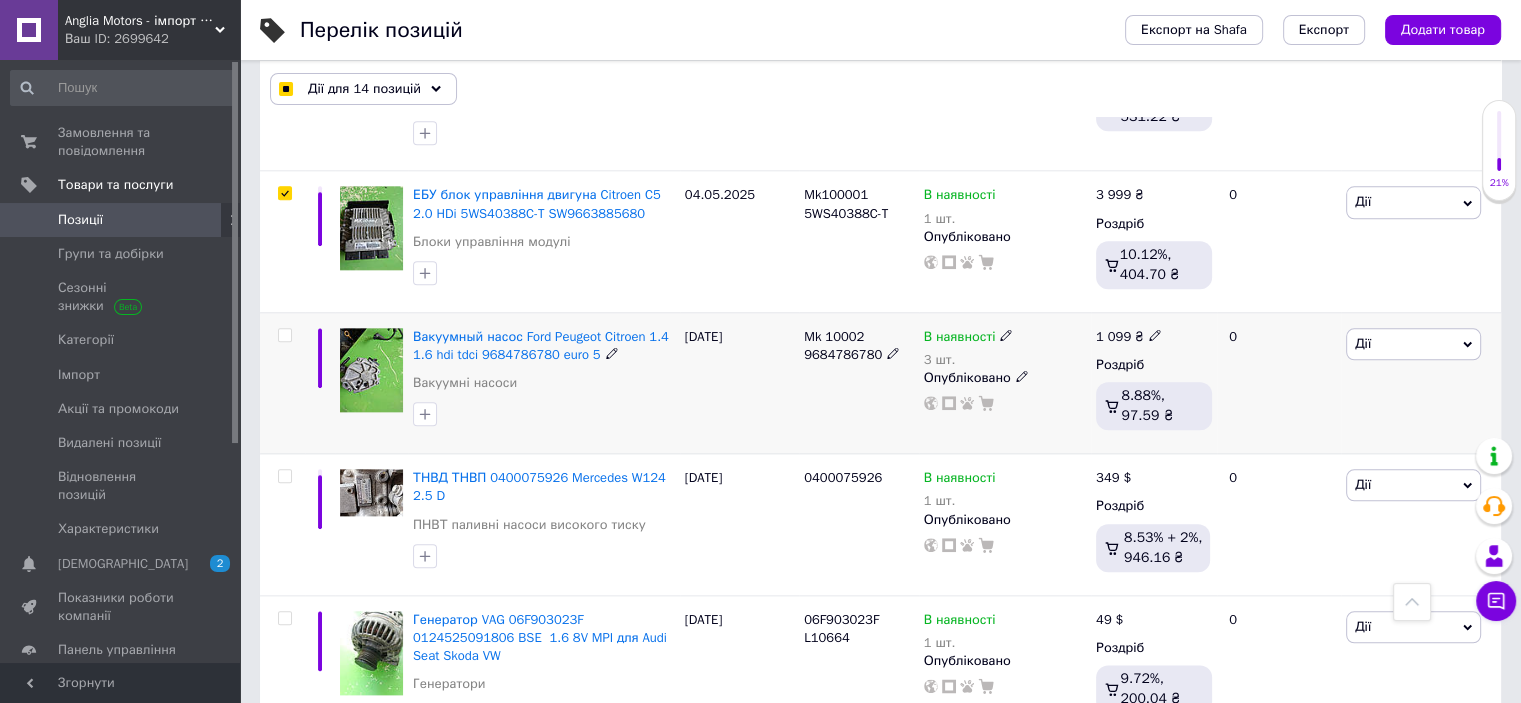 click at bounding box center (284, 335) 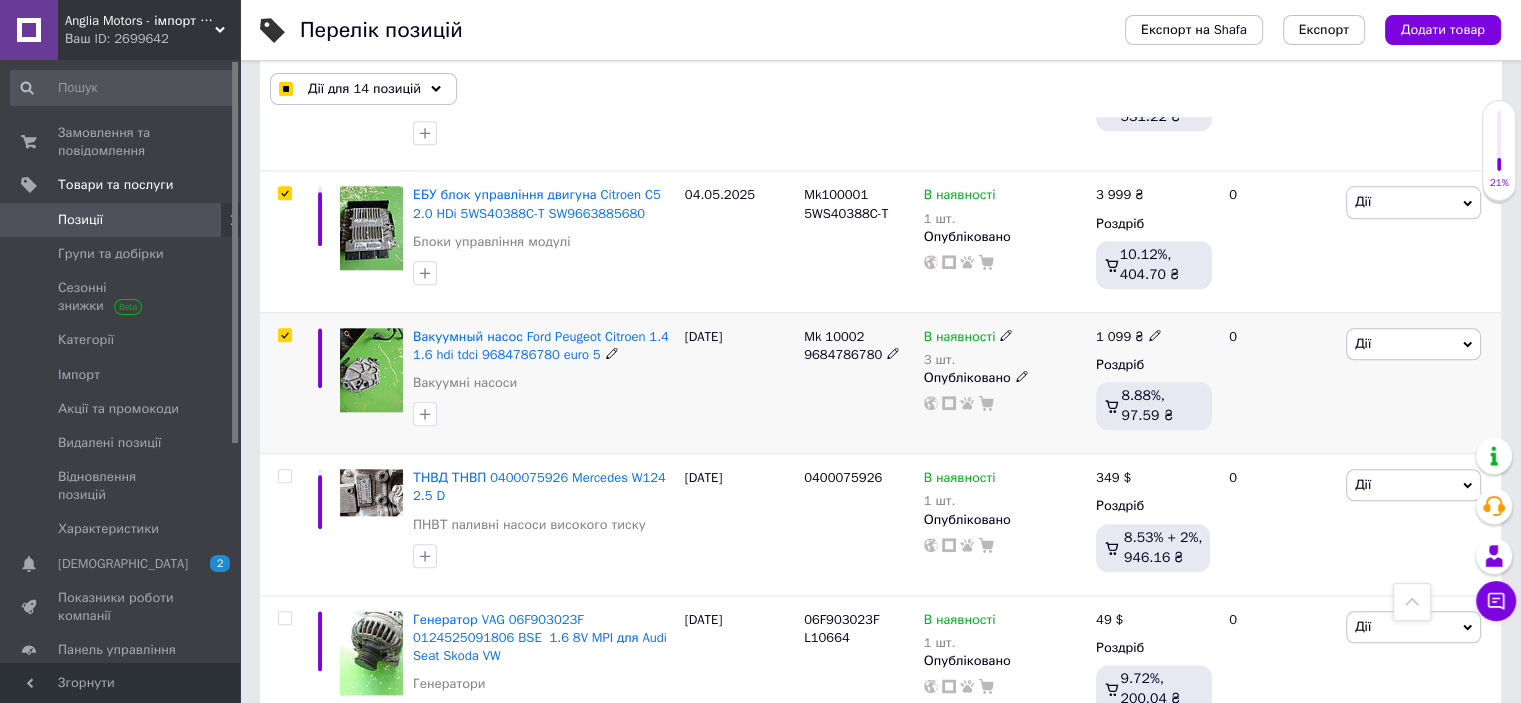 checkbox on "true" 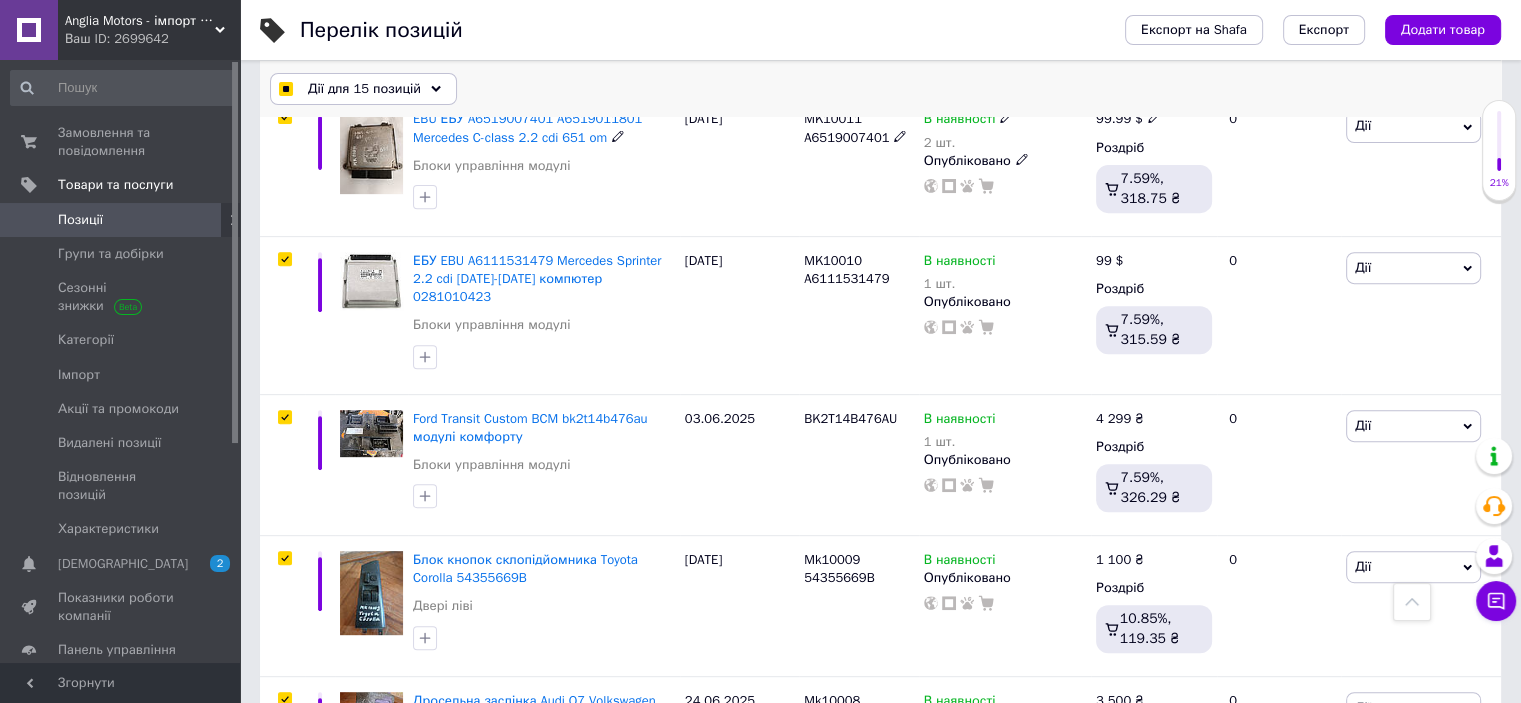 scroll, scrollTop: 700, scrollLeft: 0, axis: vertical 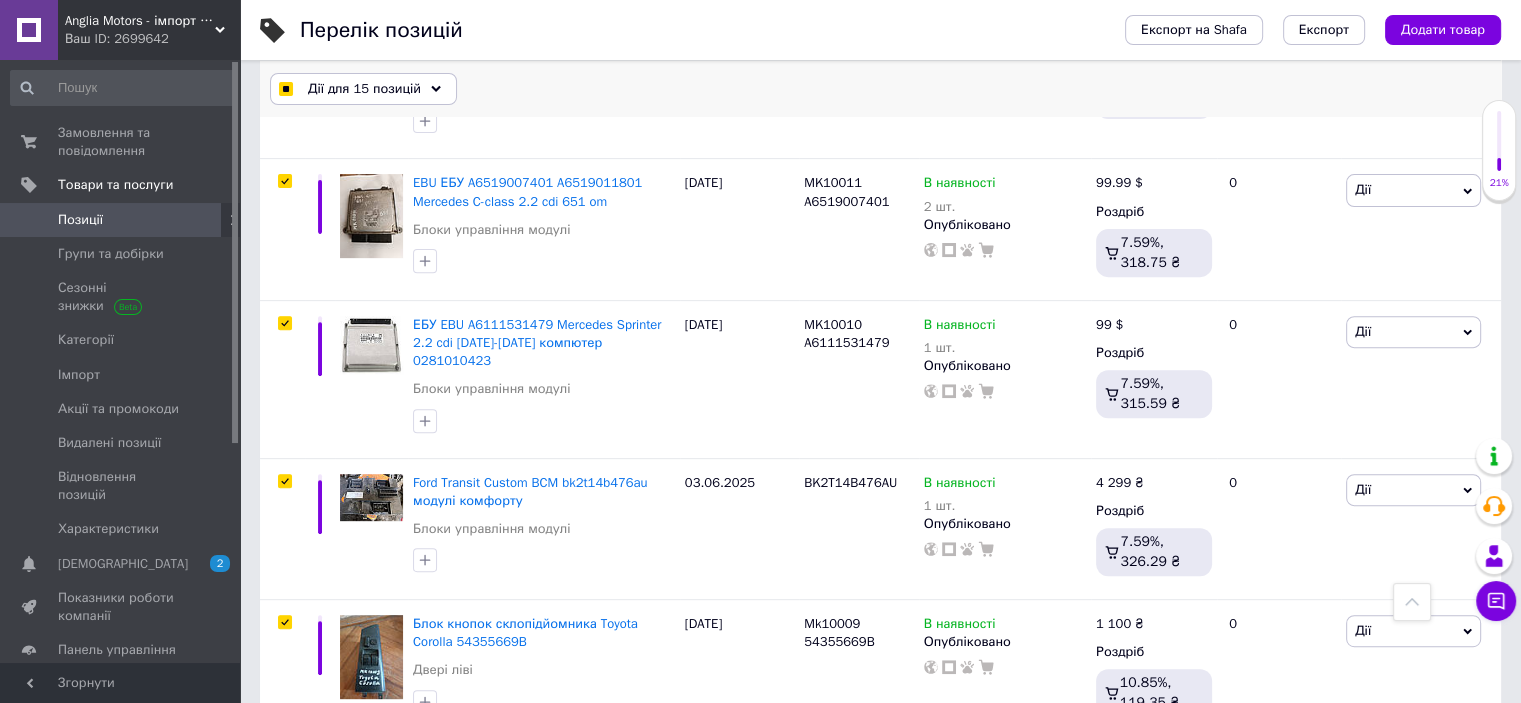 click 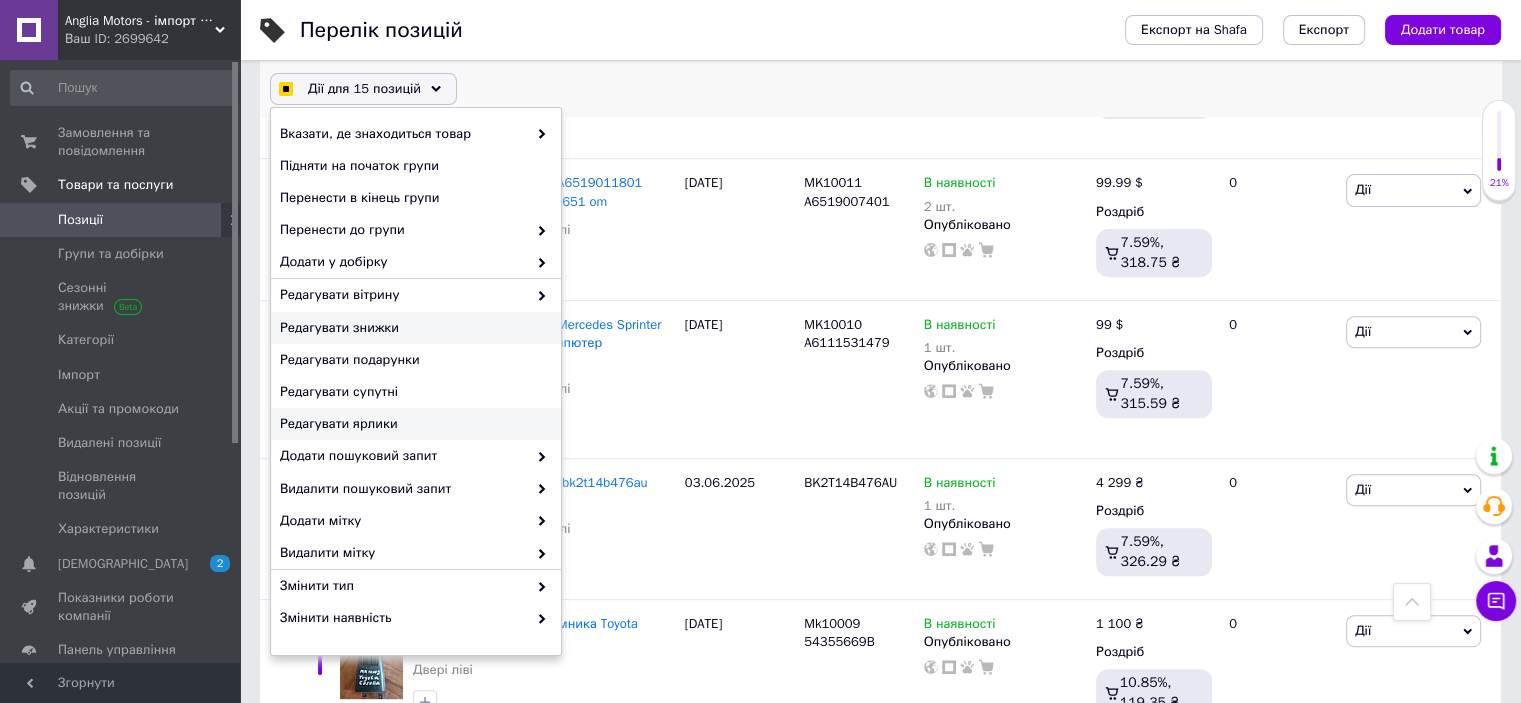checkbox on "true" 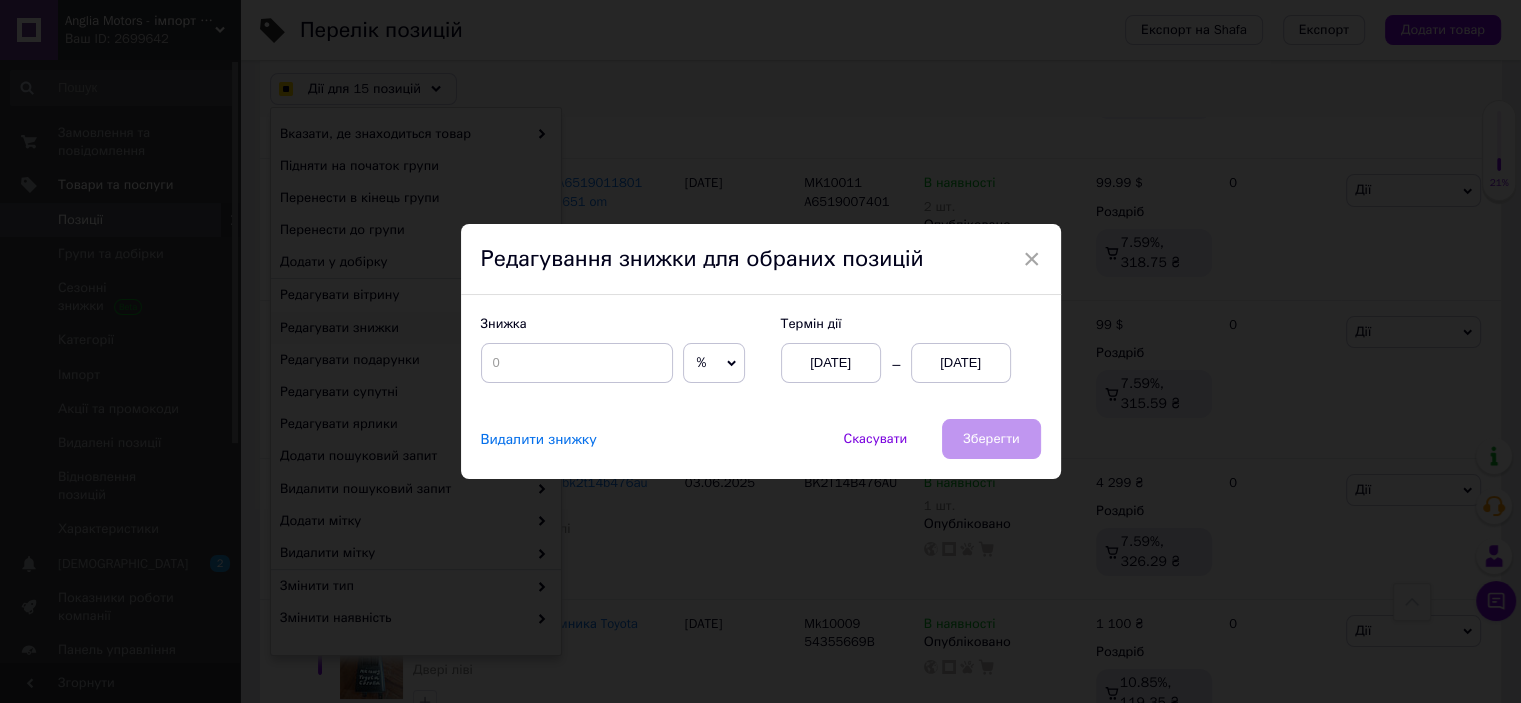 checkbox on "true" 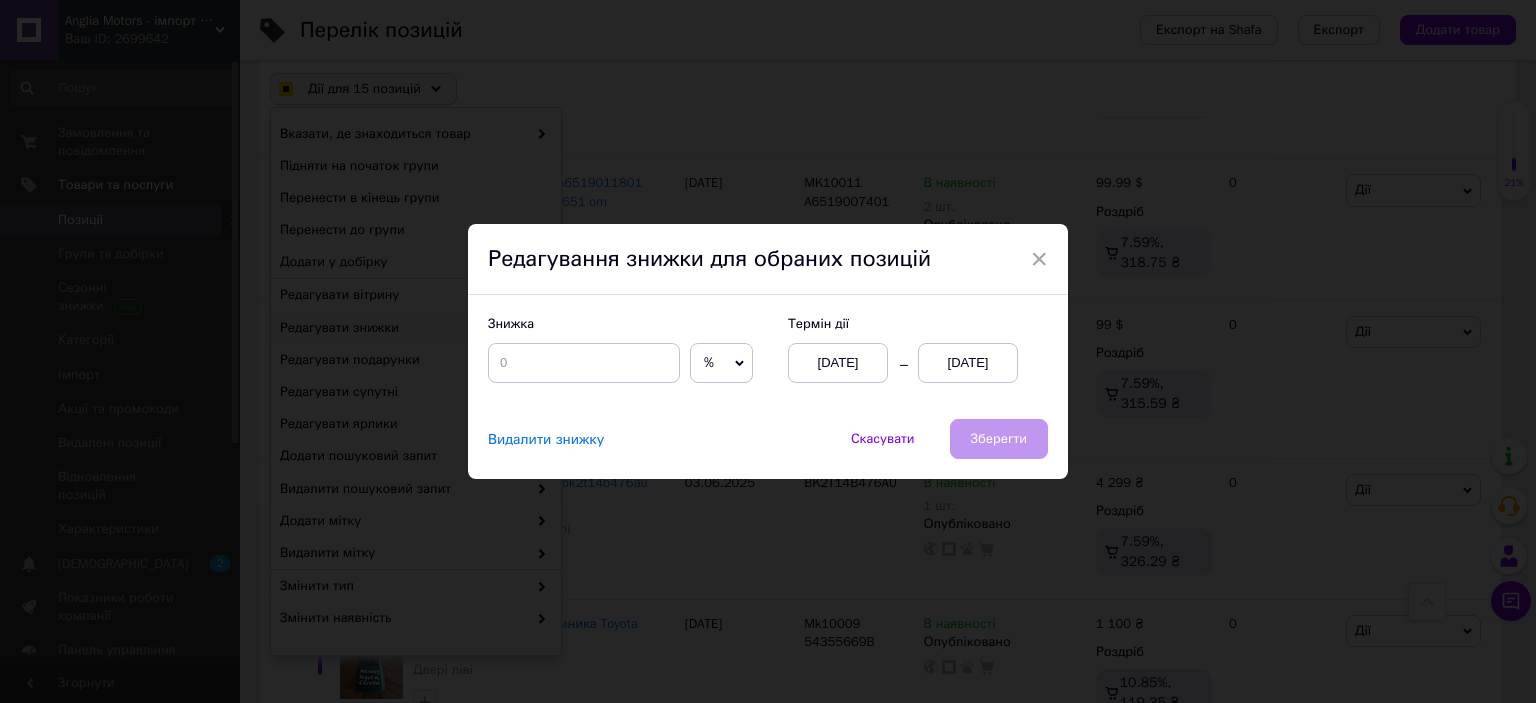 click on "[DATE]" at bounding box center (968, 363) 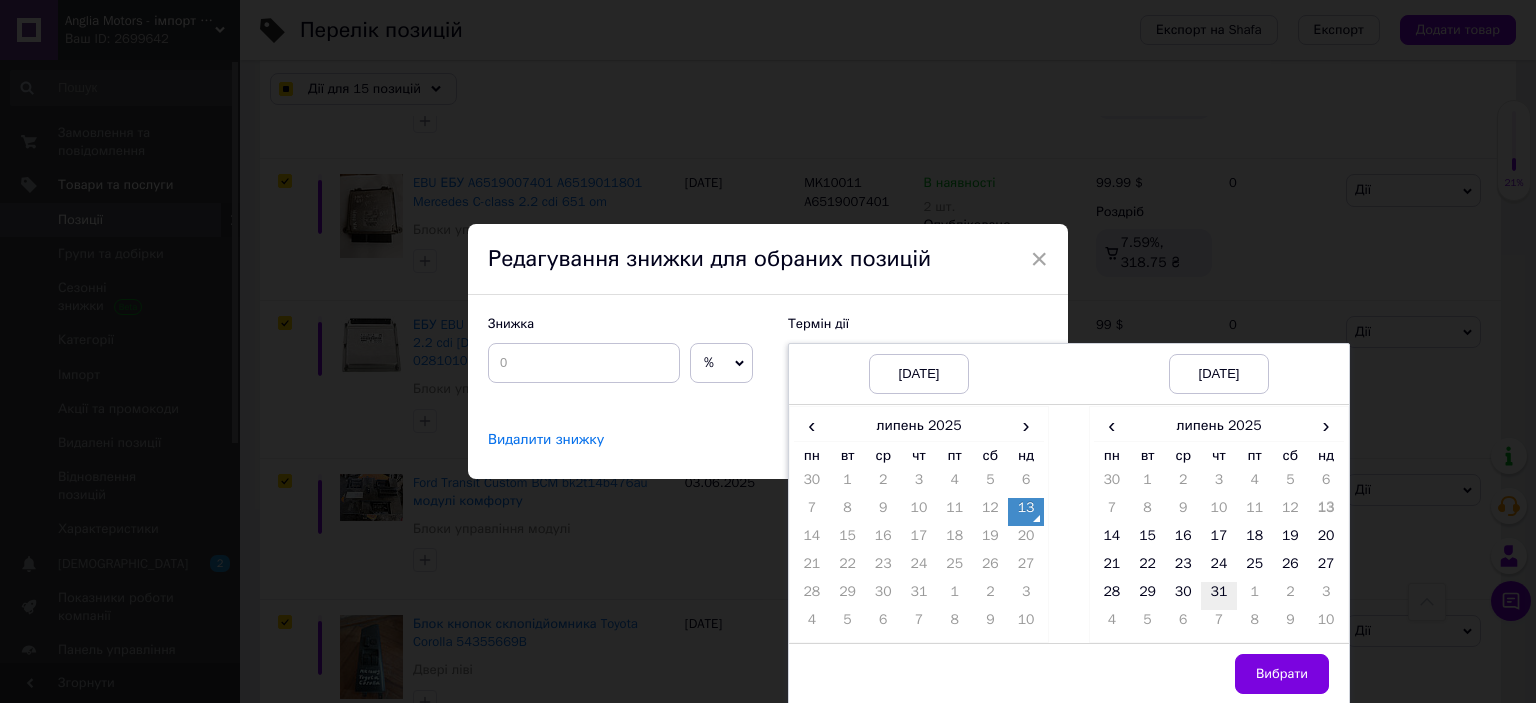 click on "31" at bounding box center [1219, 596] 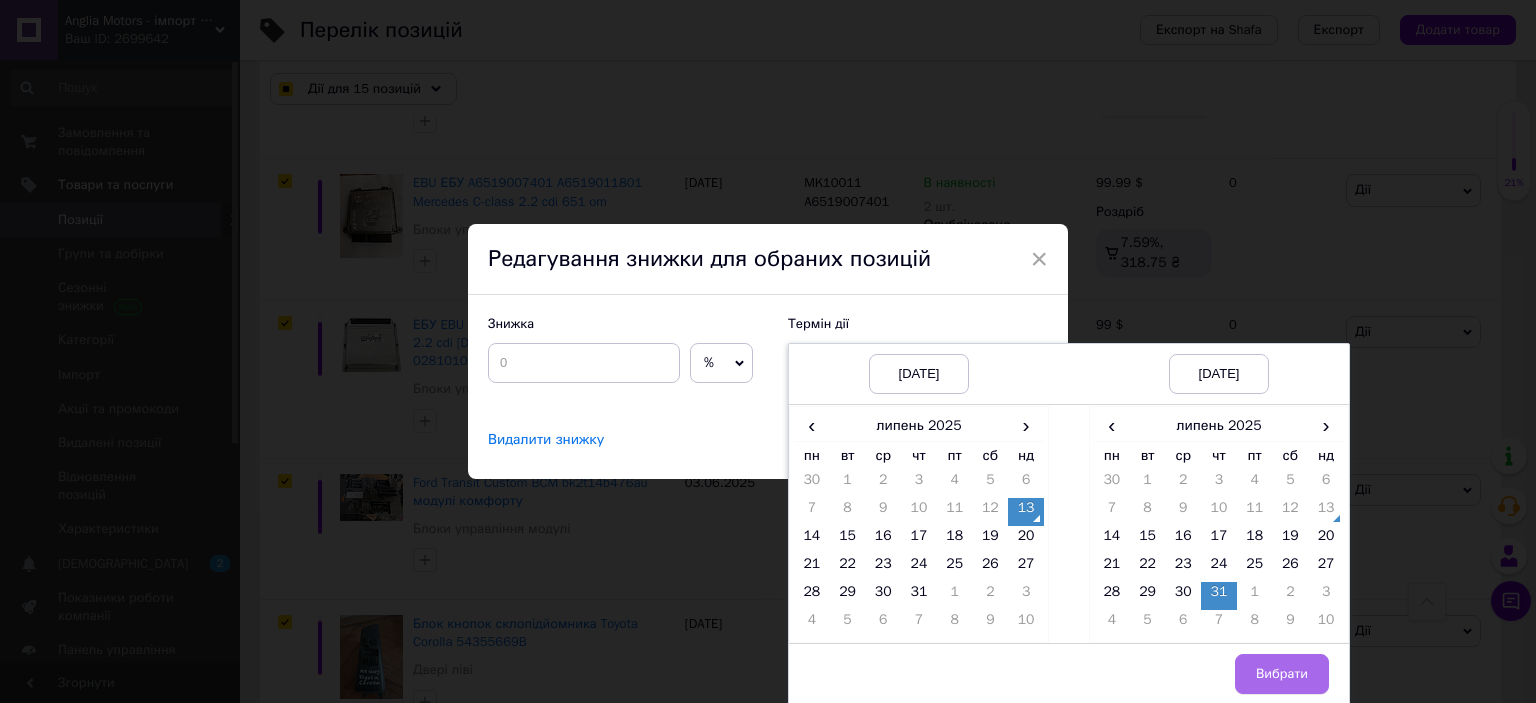 click on "Вибрати" at bounding box center [1282, 674] 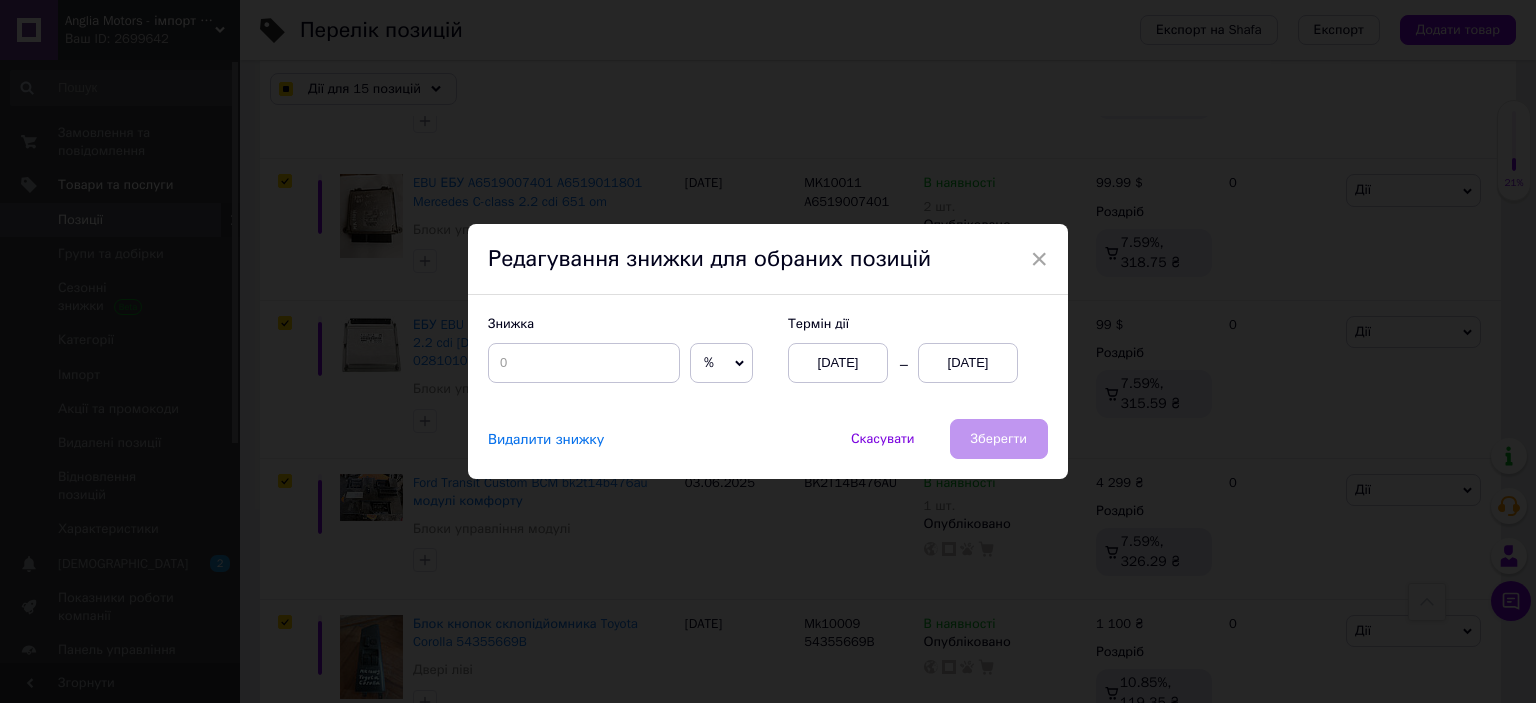 checkbox on "true" 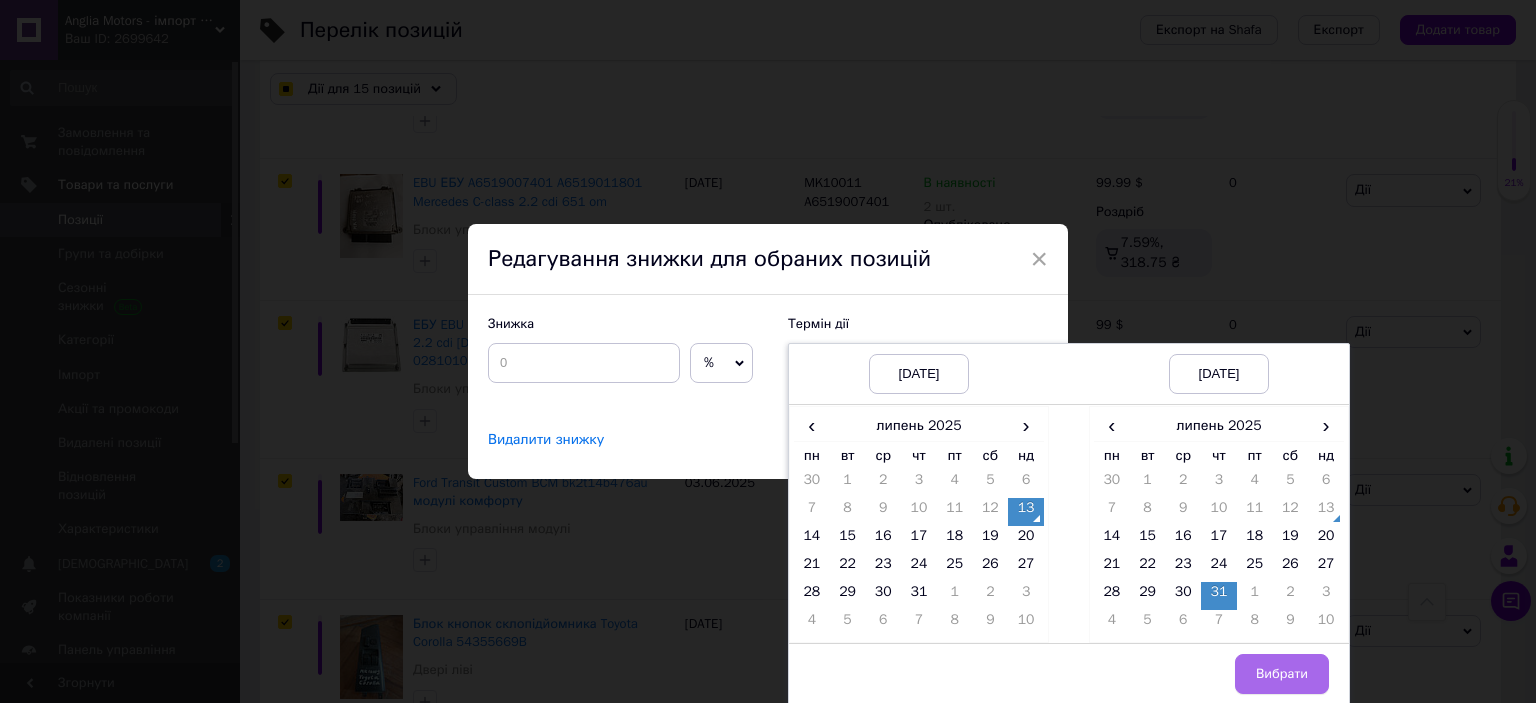 click on "Вибрати" at bounding box center [1282, 674] 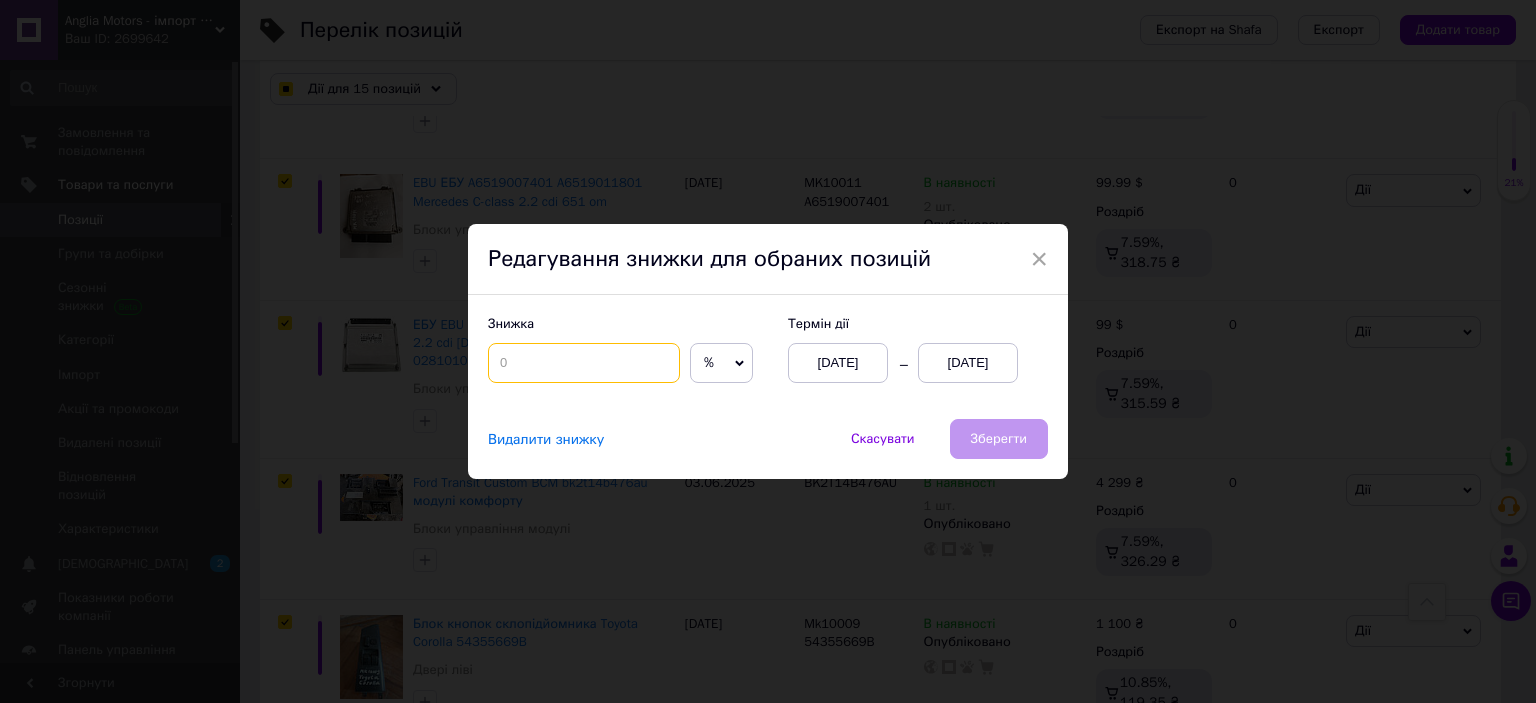 click at bounding box center [584, 363] 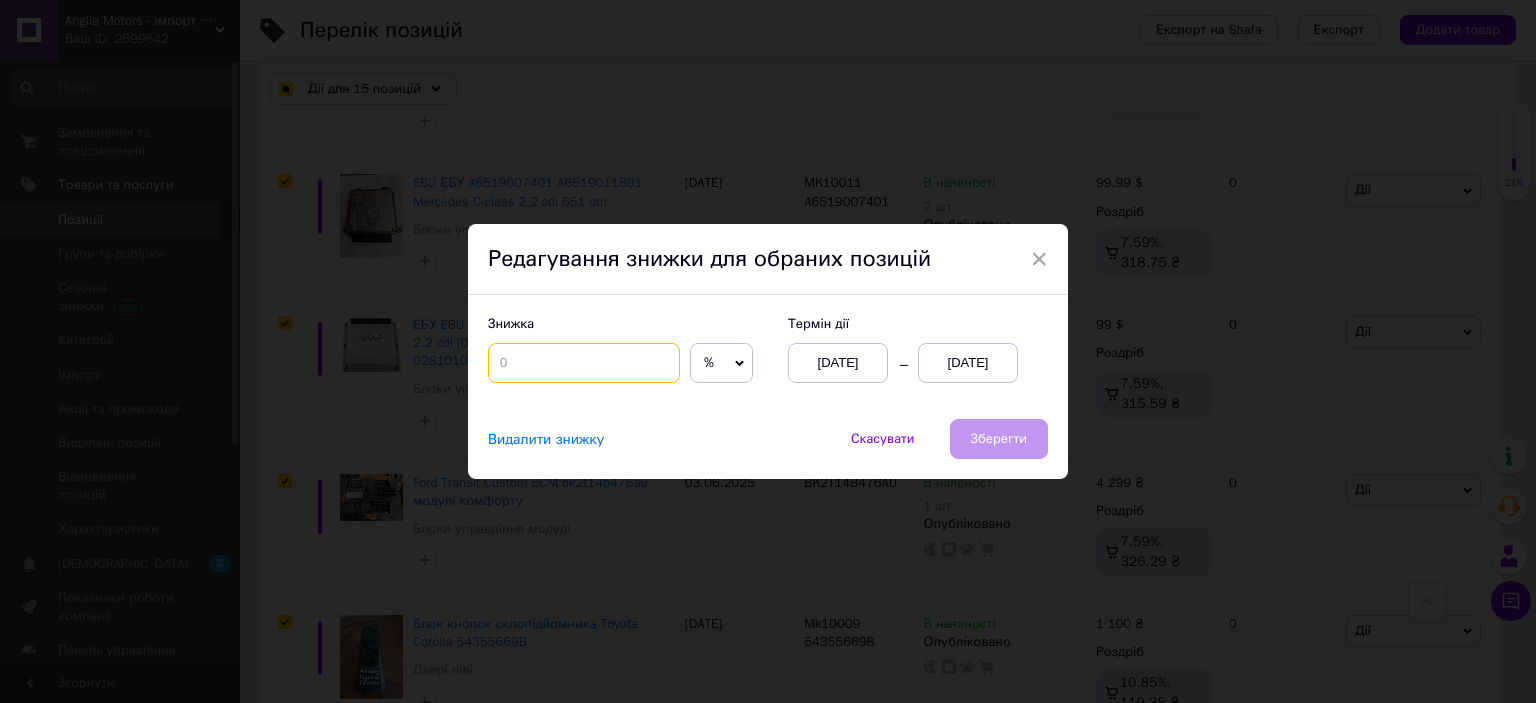 checkbox on "true" 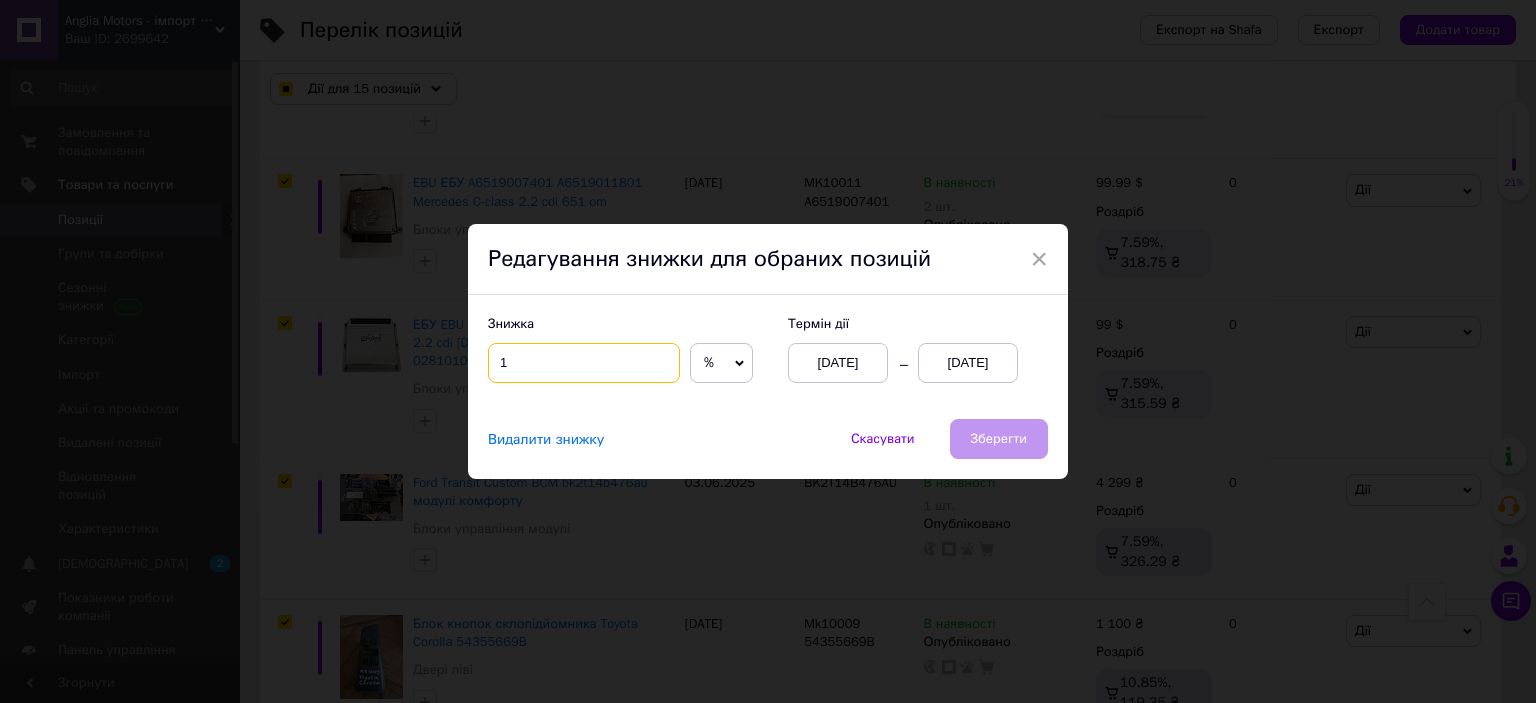 type on "10" 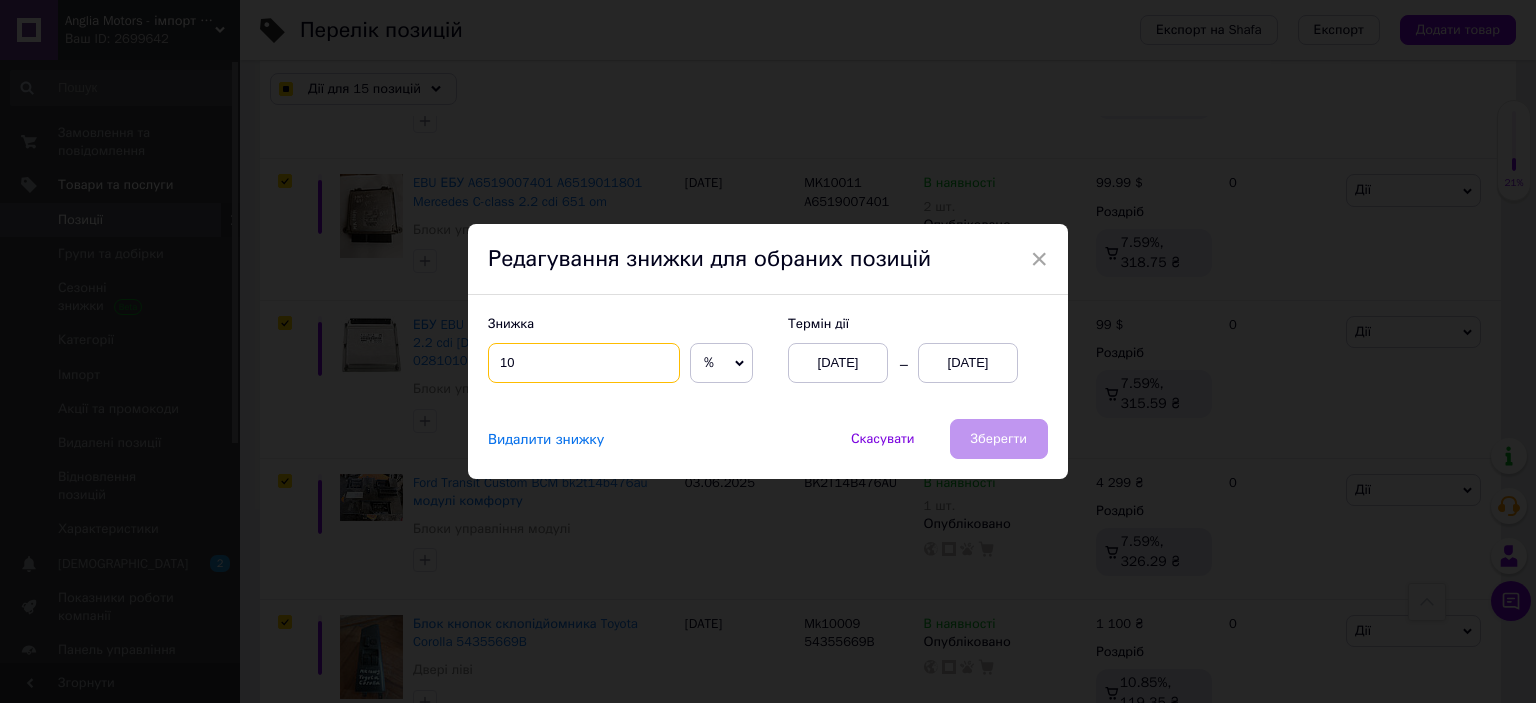 checkbox on "true" 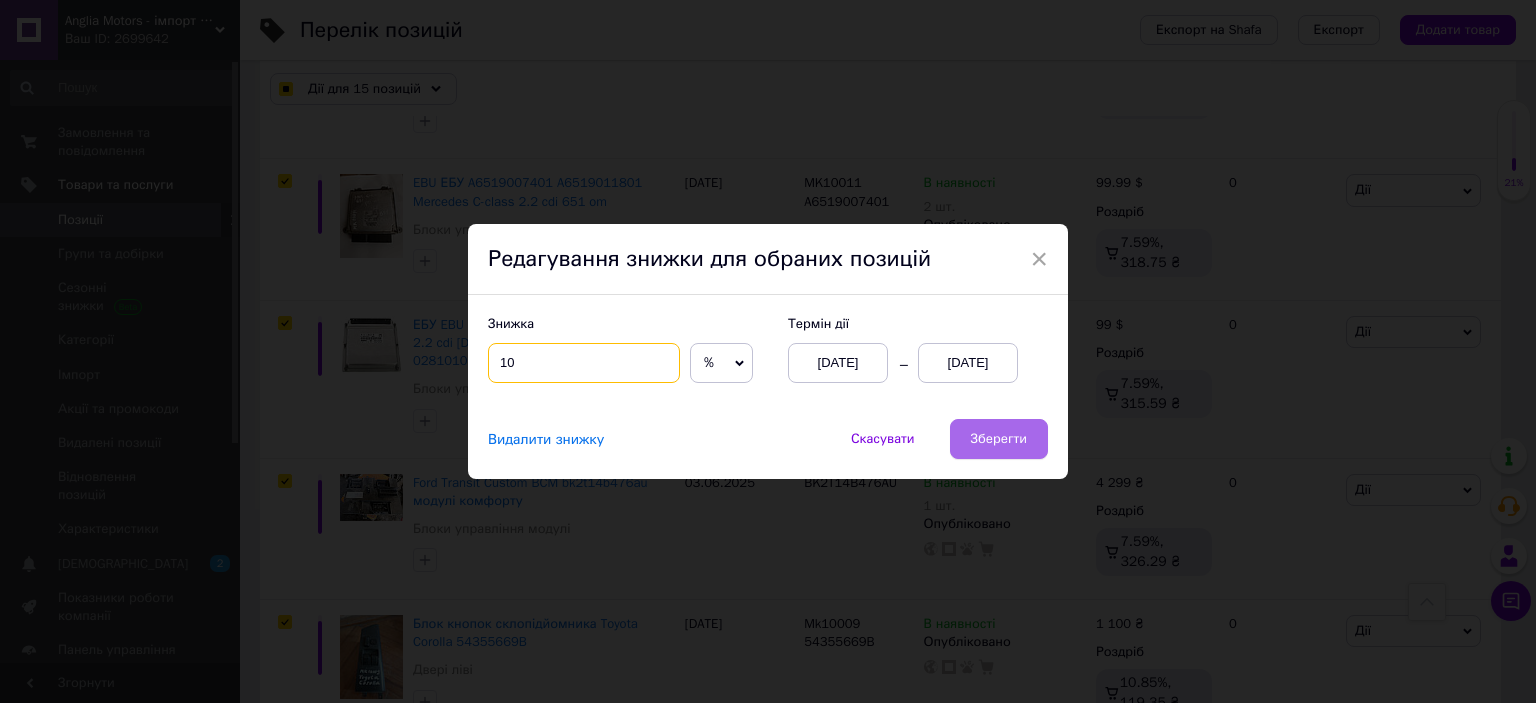 type on "10" 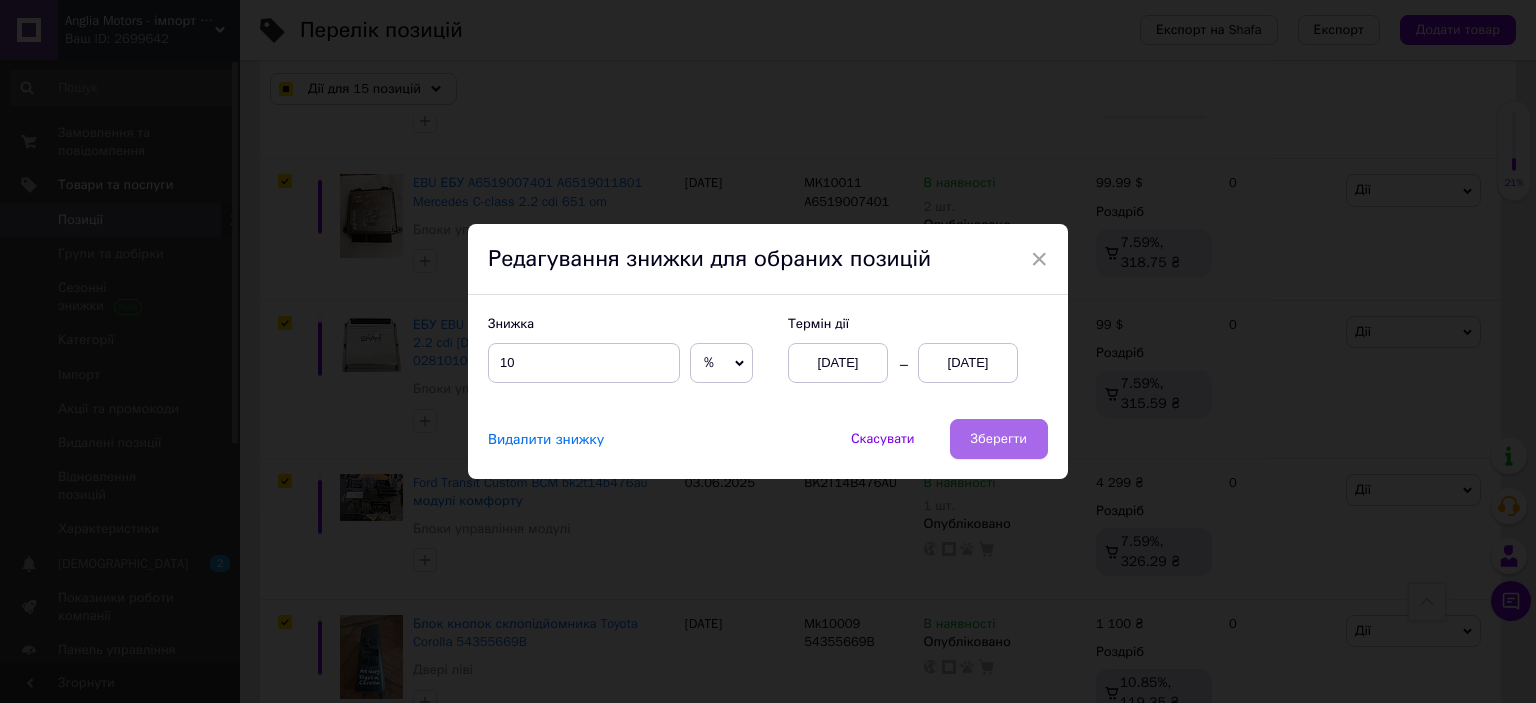 click on "Зберегти" at bounding box center (999, 439) 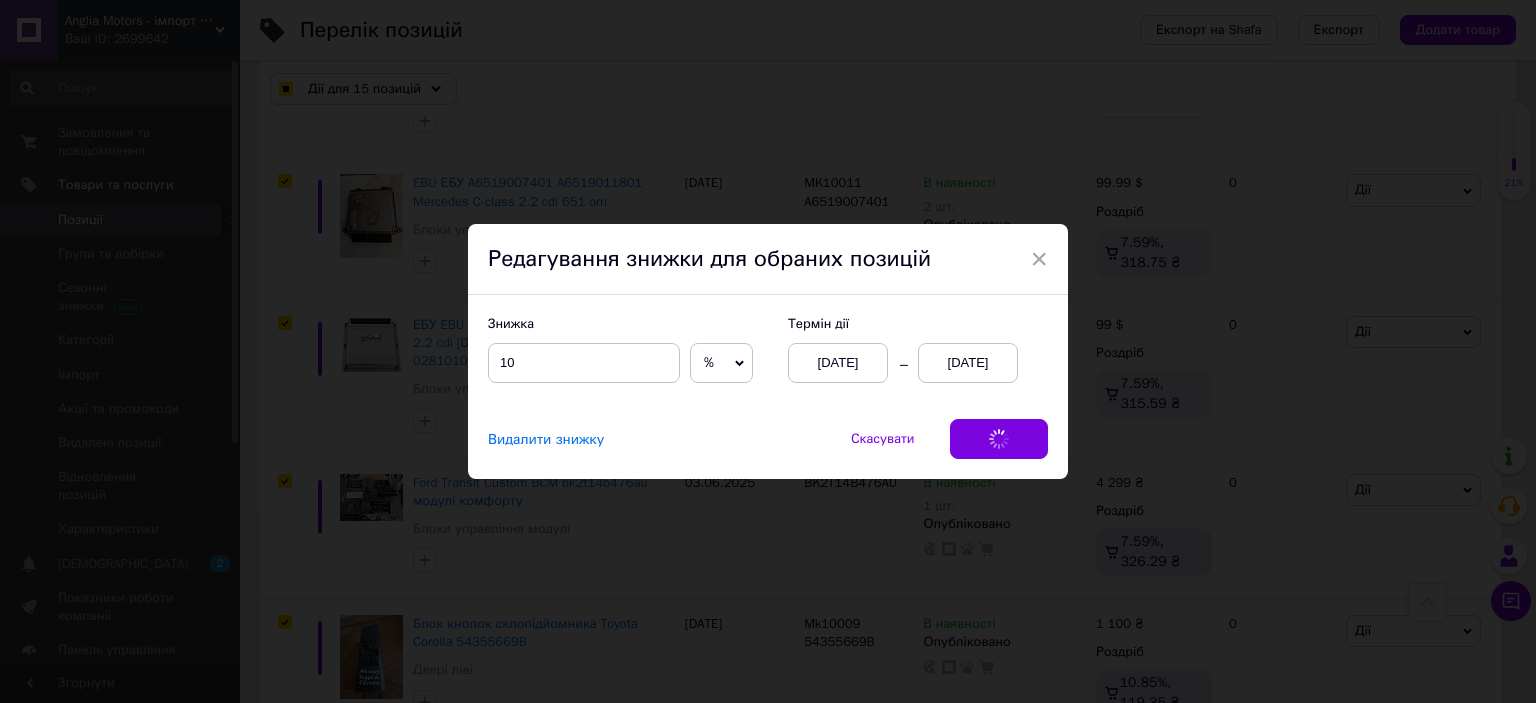 checkbox on "true" 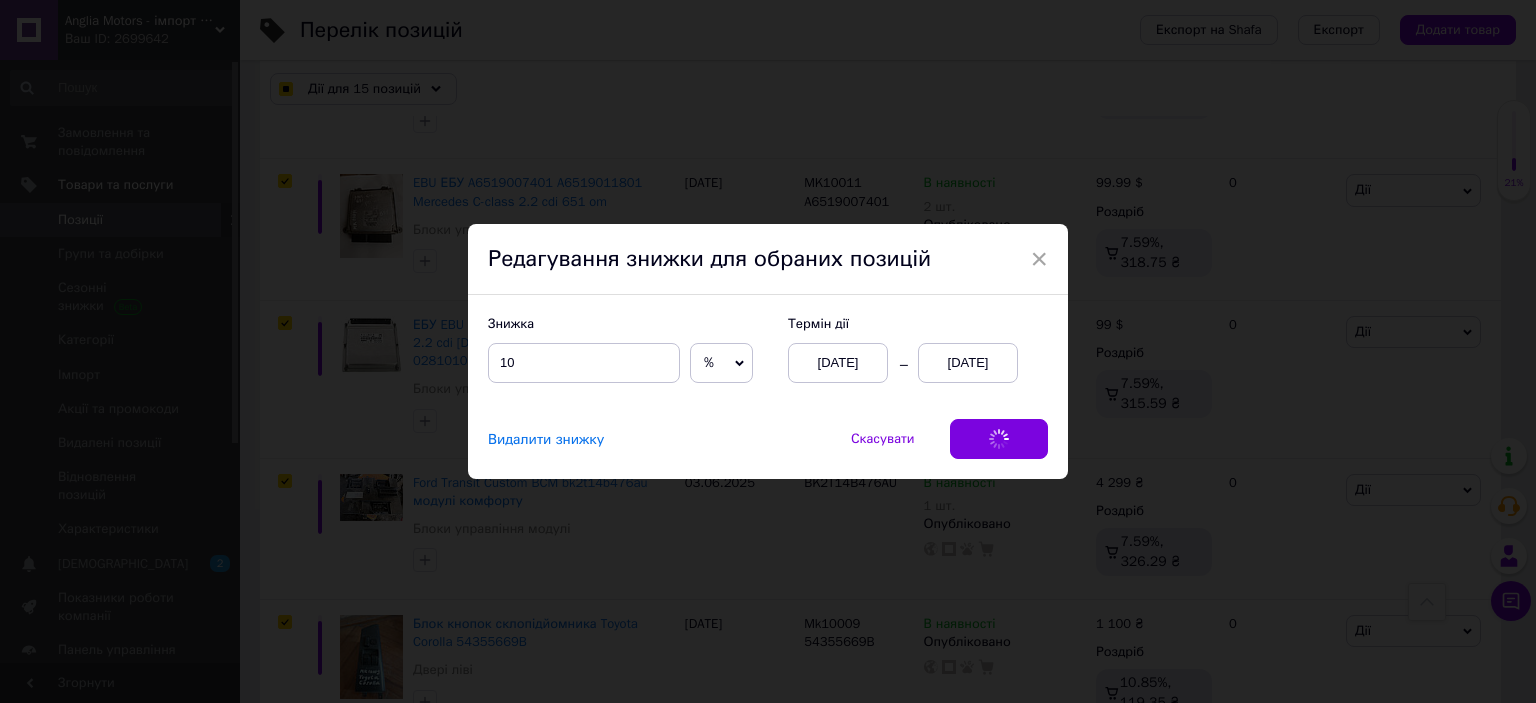 checkbox on "true" 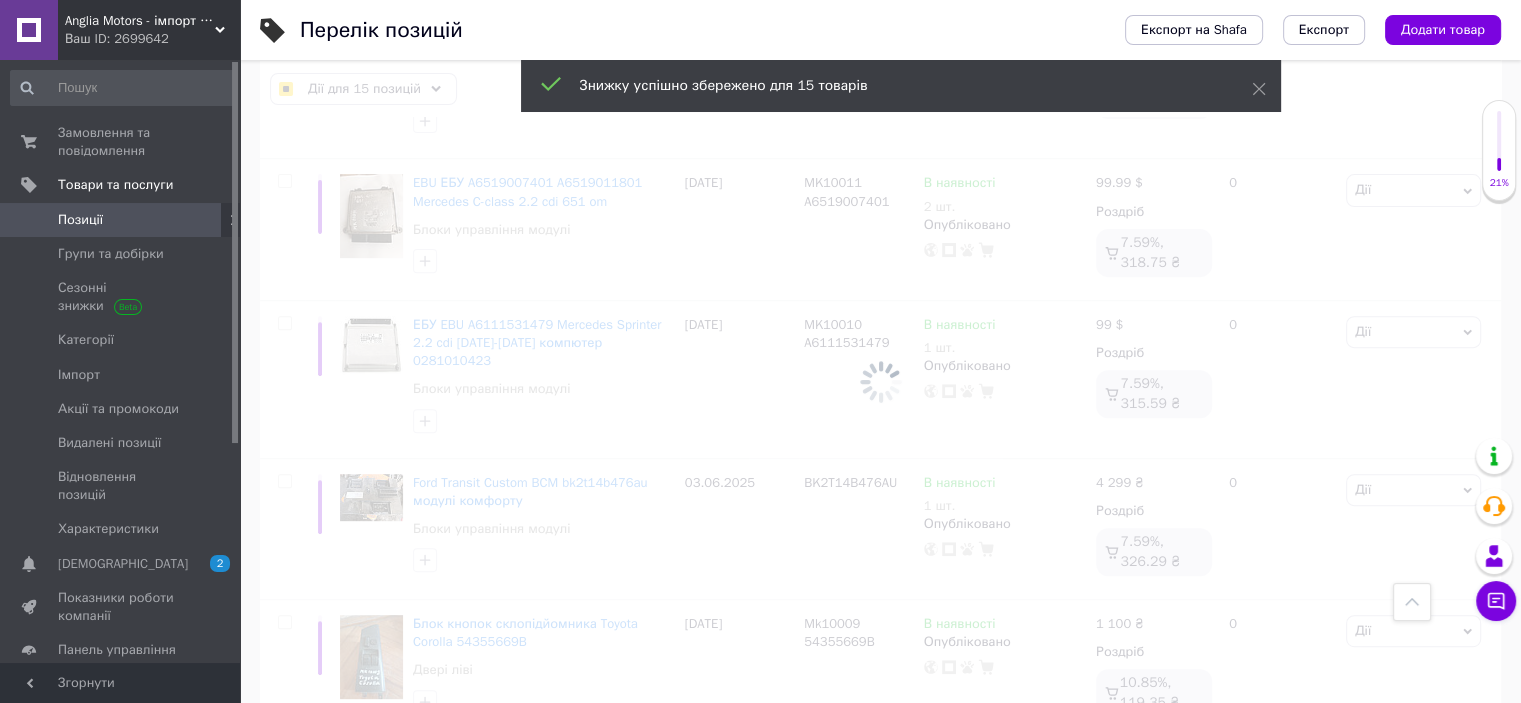 checkbox on "false" 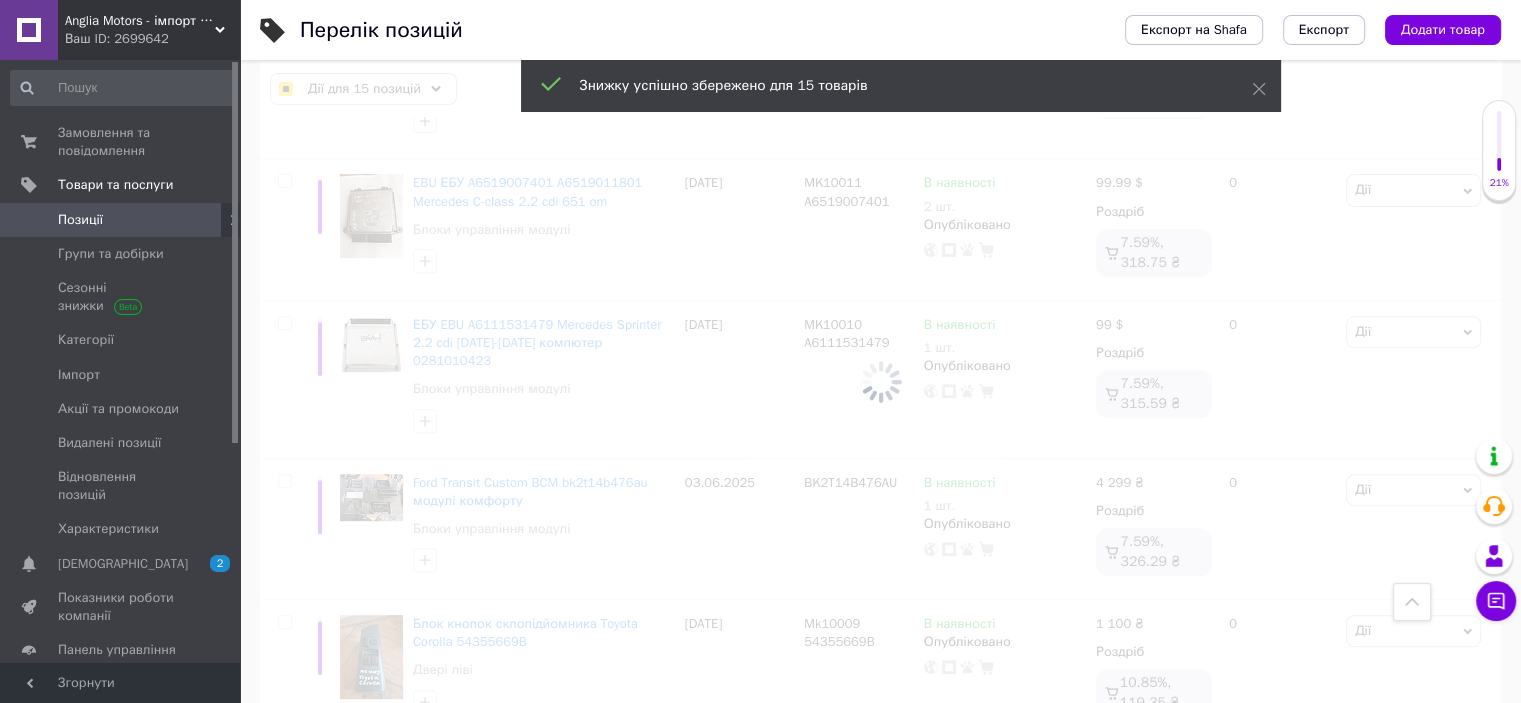 checkbox on "false" 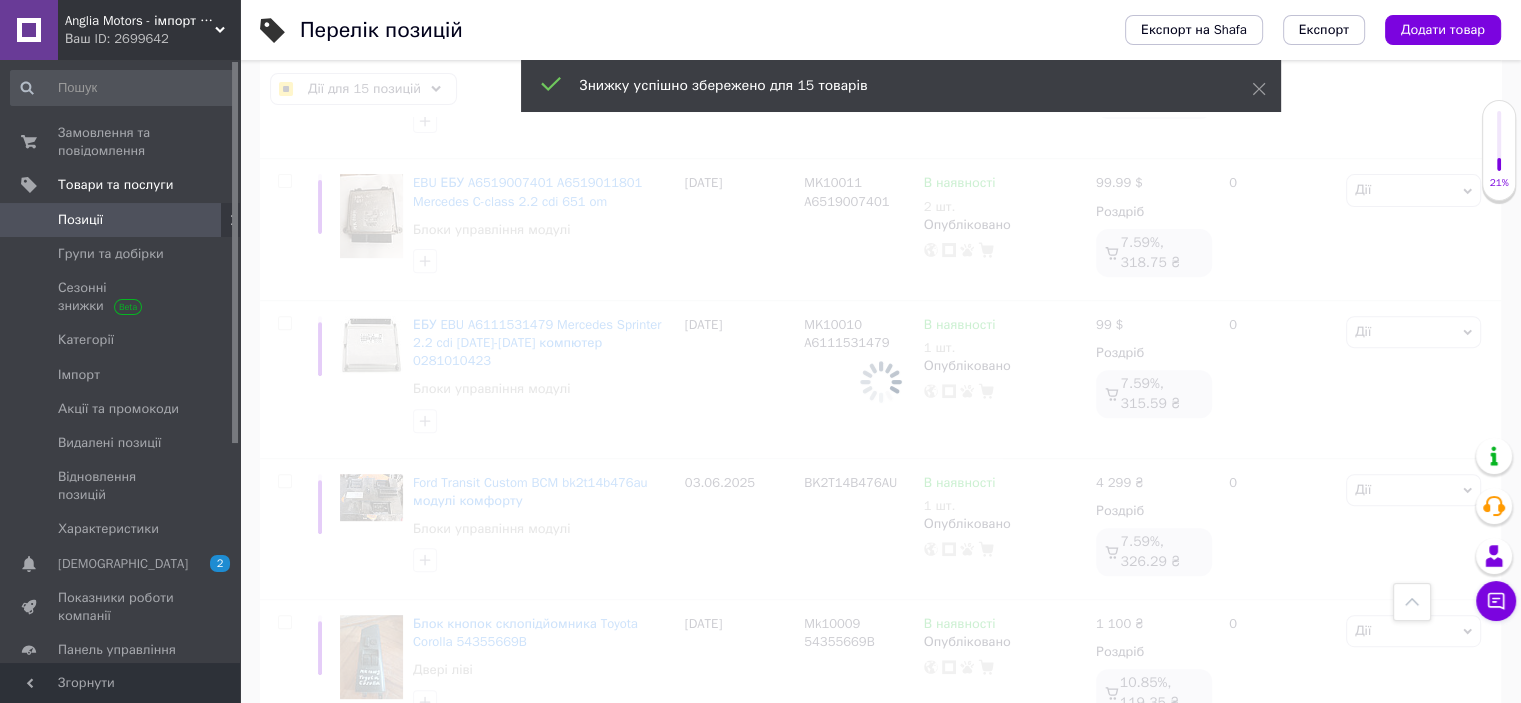 checkbox on "false" 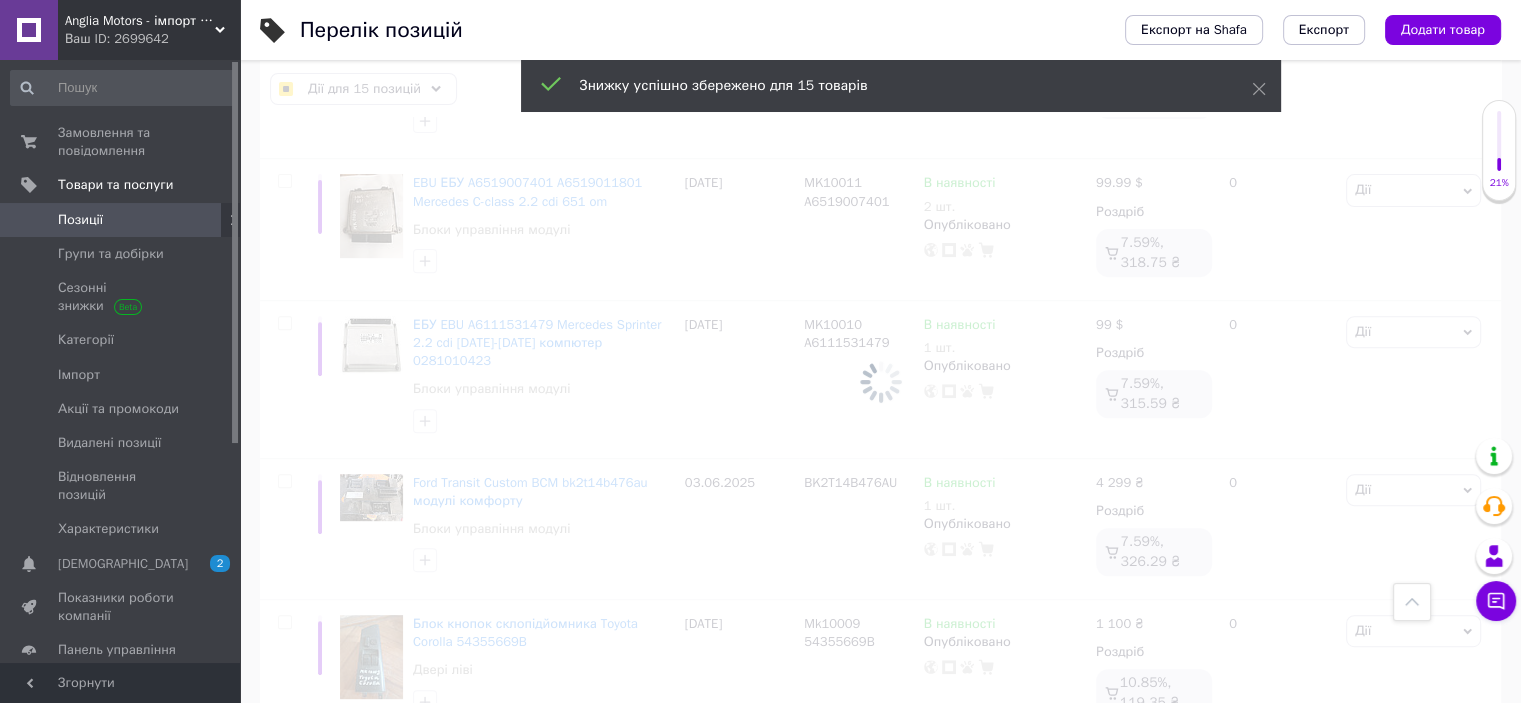 checkbox on "false" 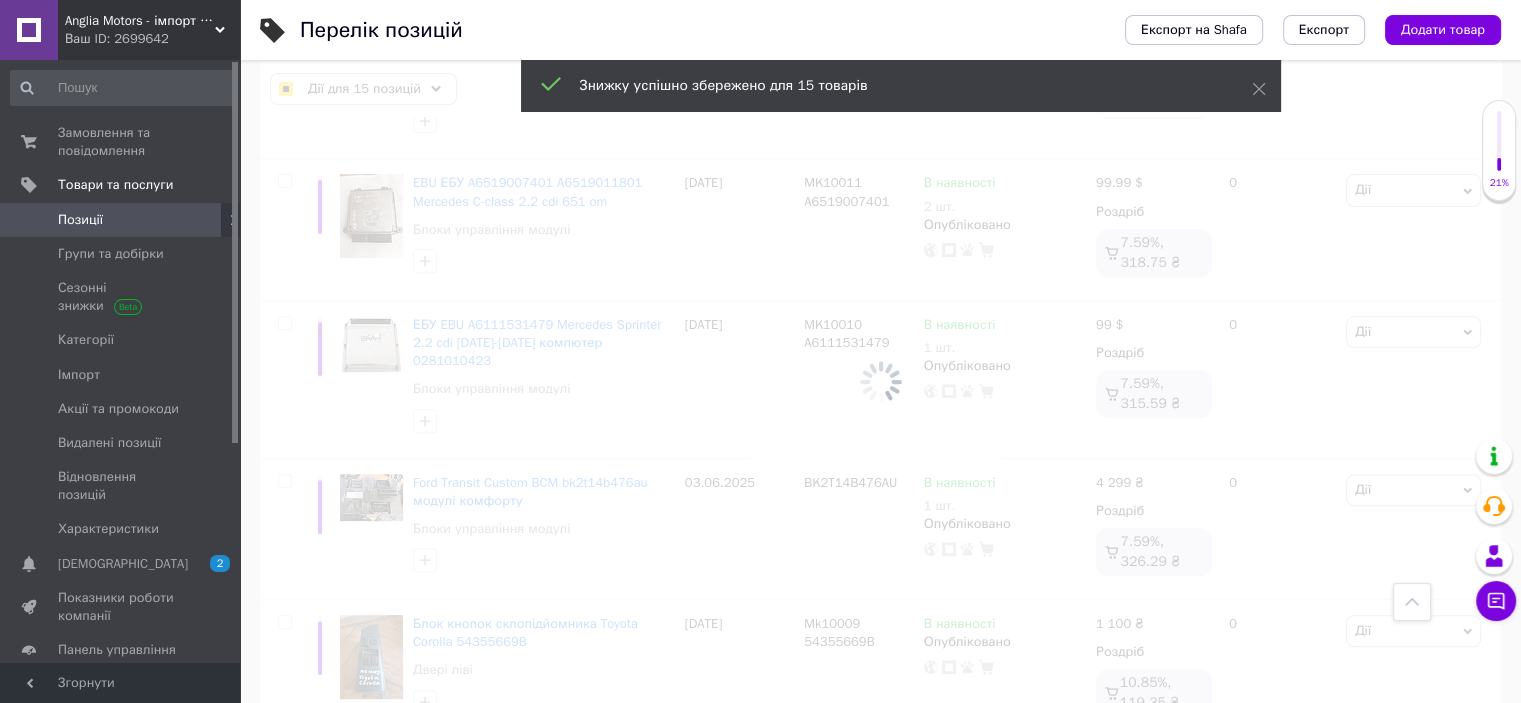checkbox on "false" 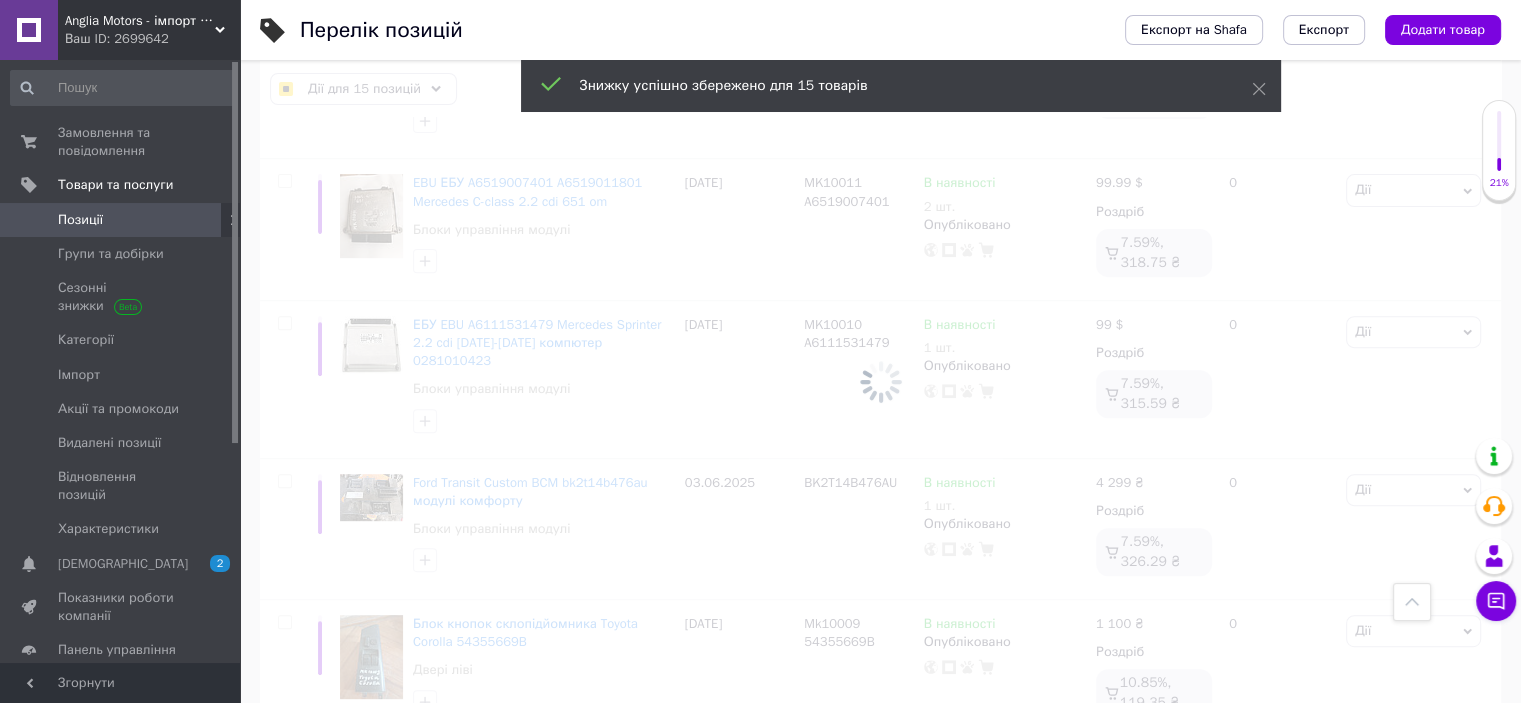 checkbox on "false" 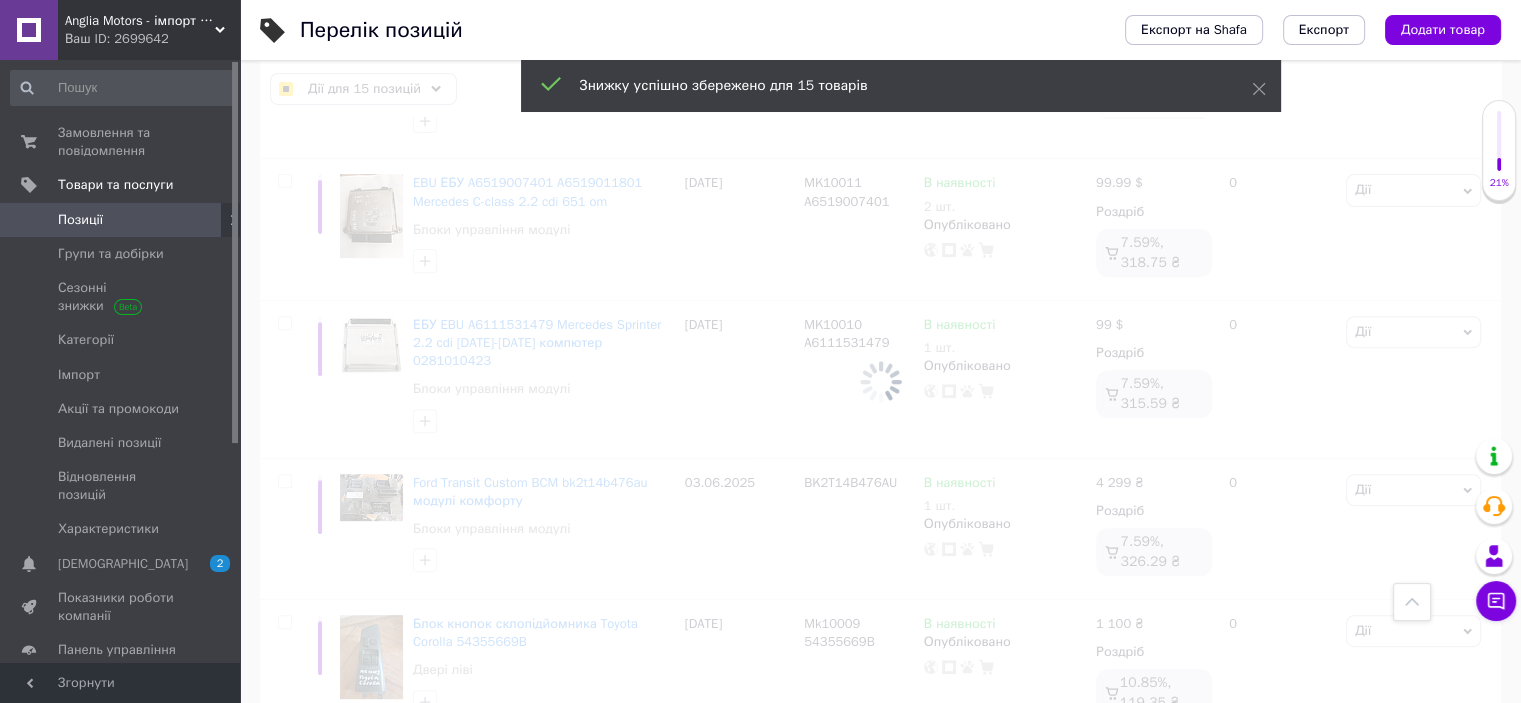 checkbox on "false" 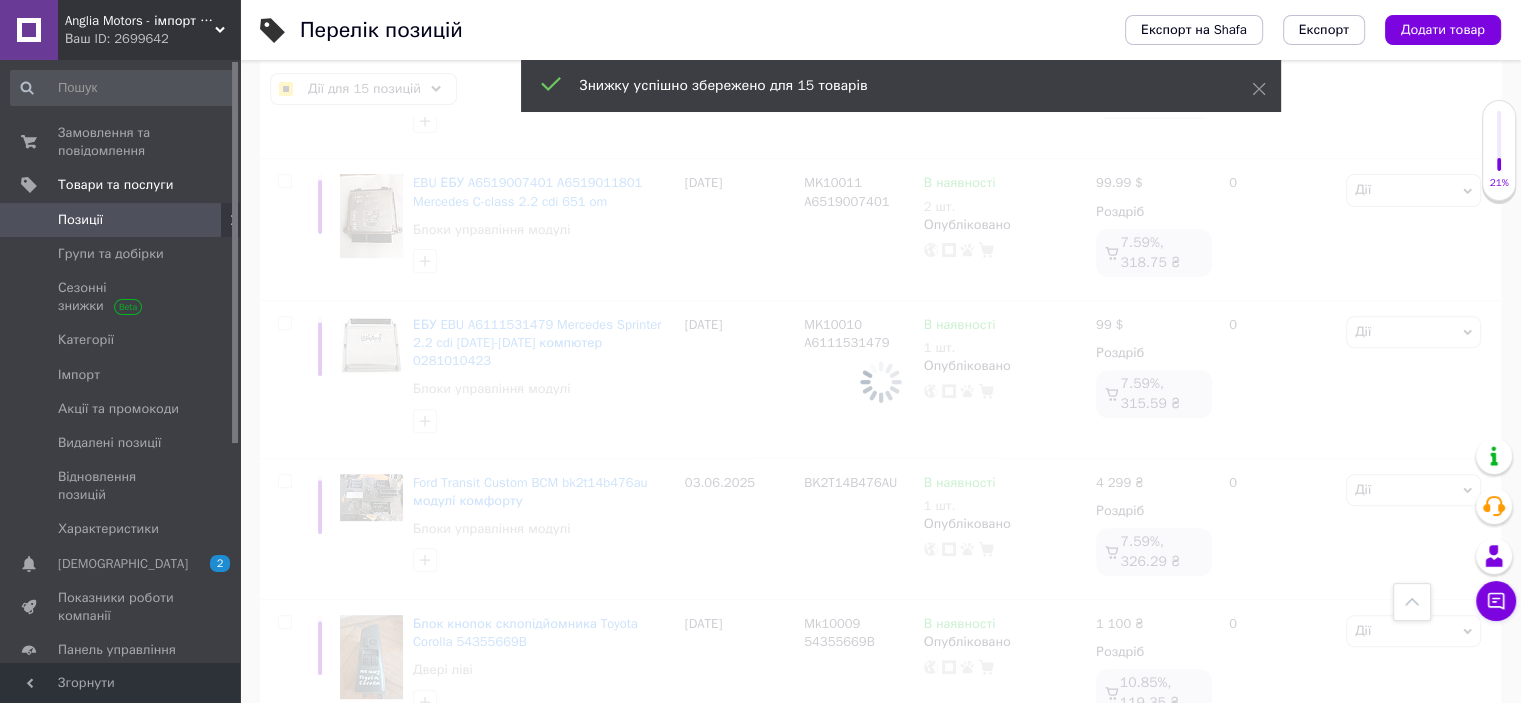 checkbox on "false" 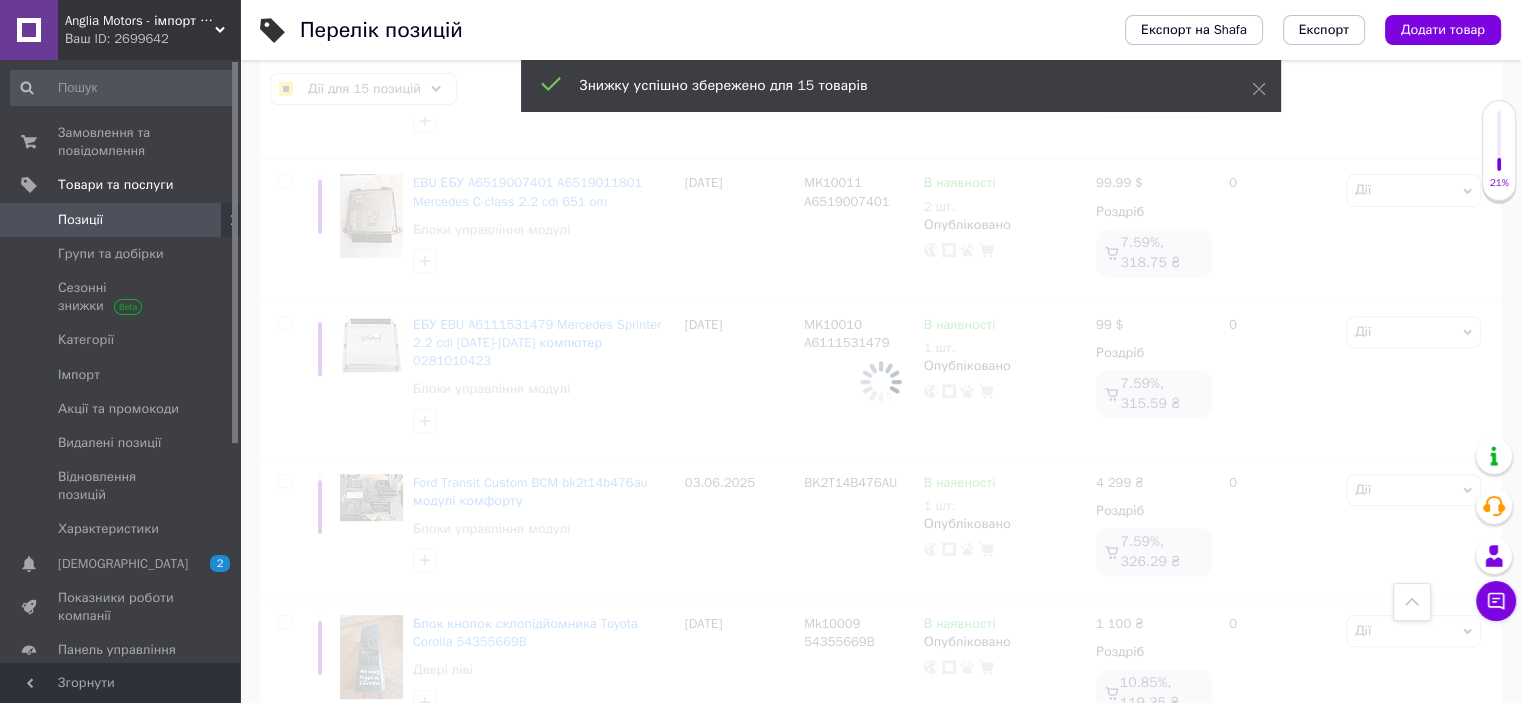 checkbox on "false" 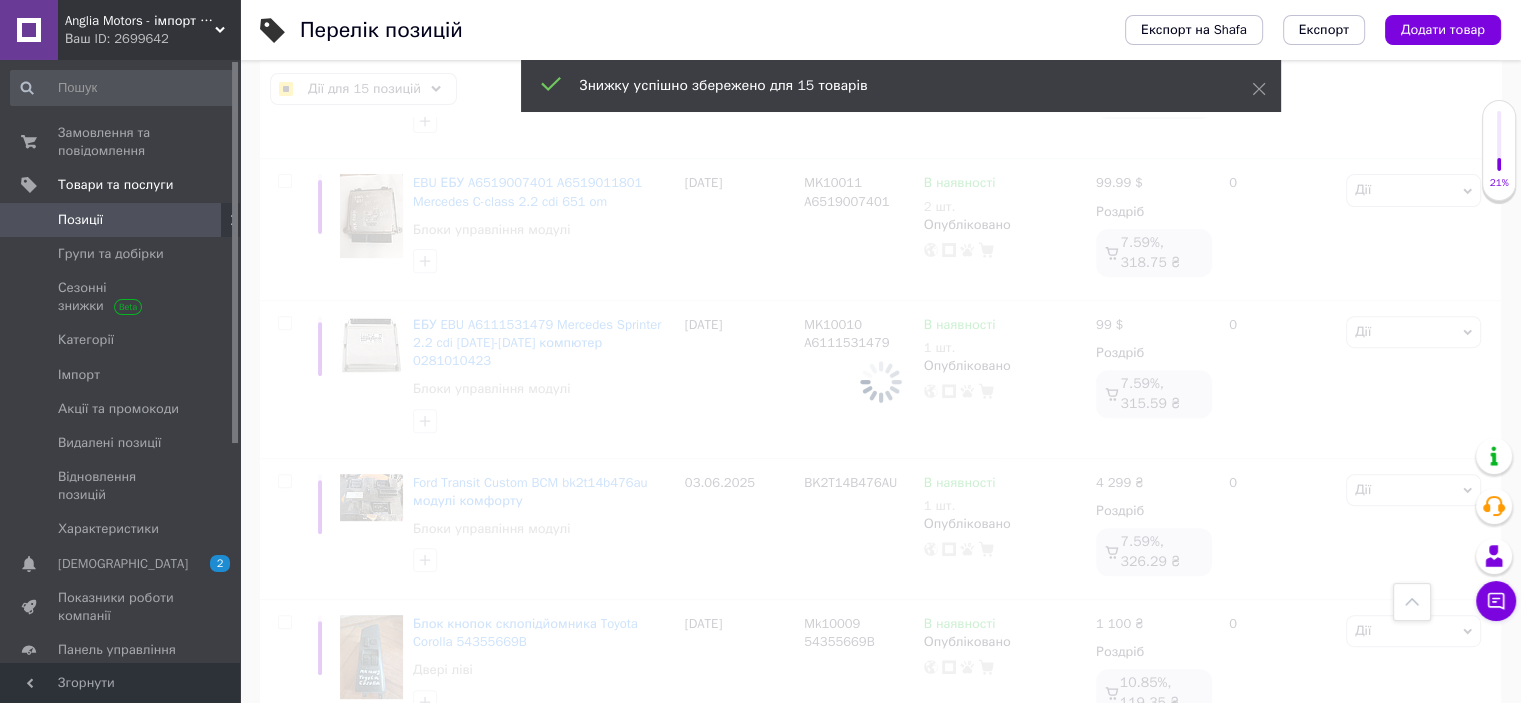 checkbox on "false" 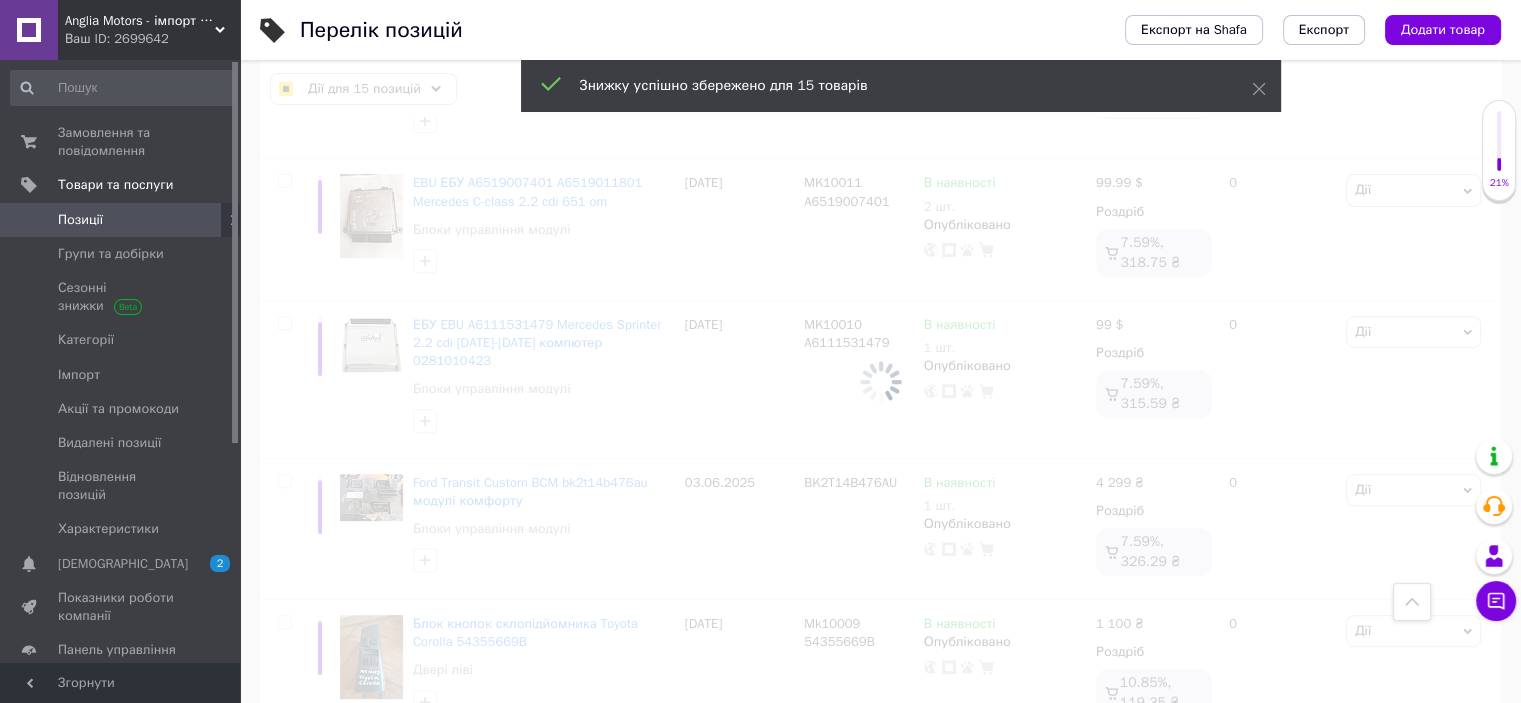 checkbox on "false" 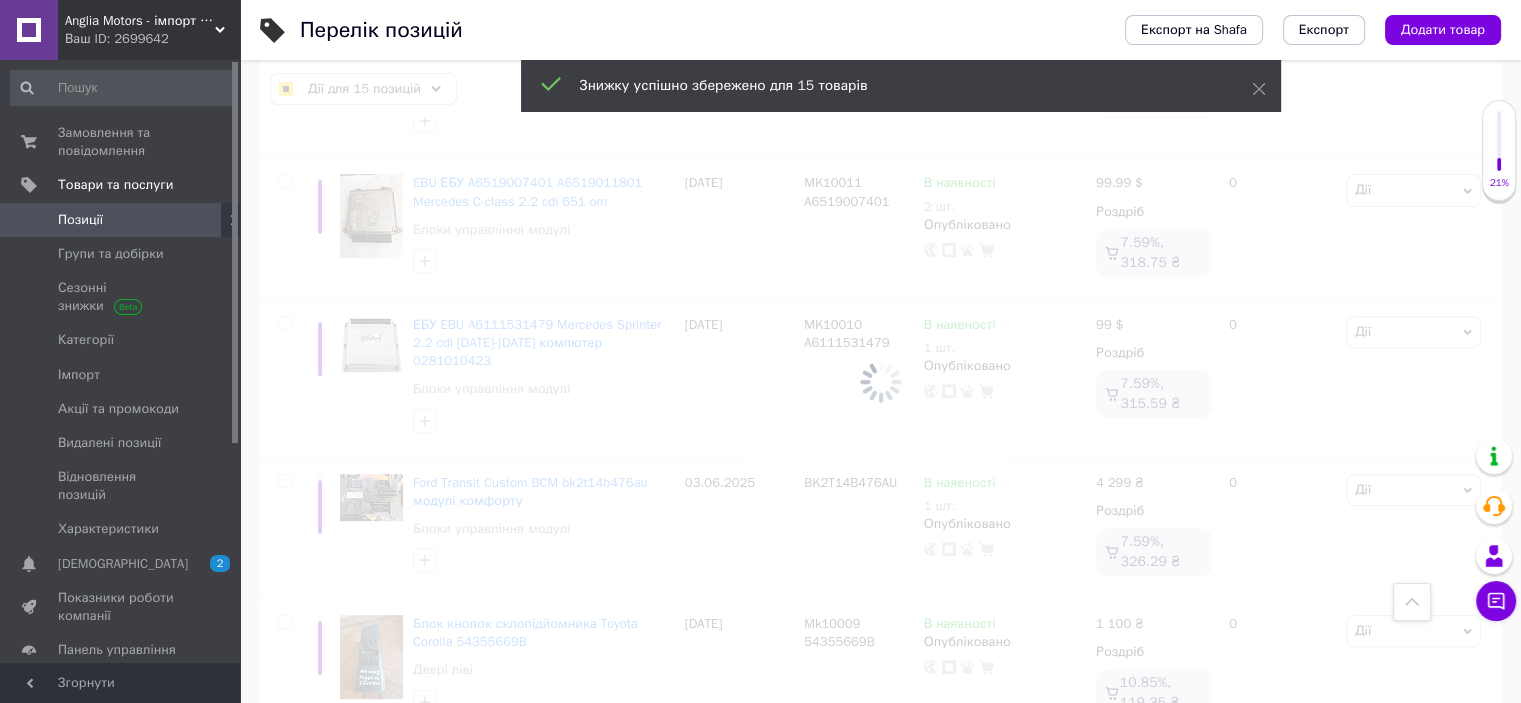 checkbox on "false" 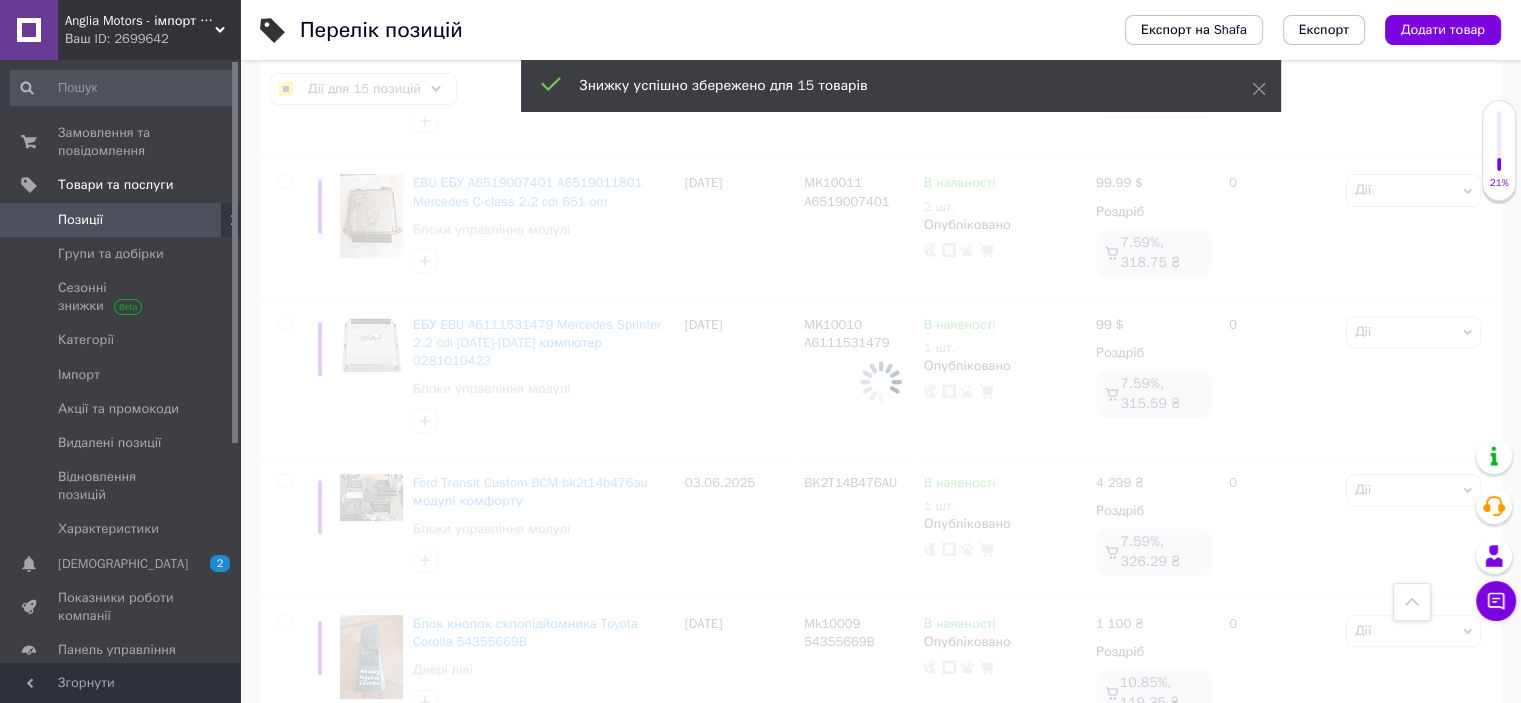 checkbox on "false" 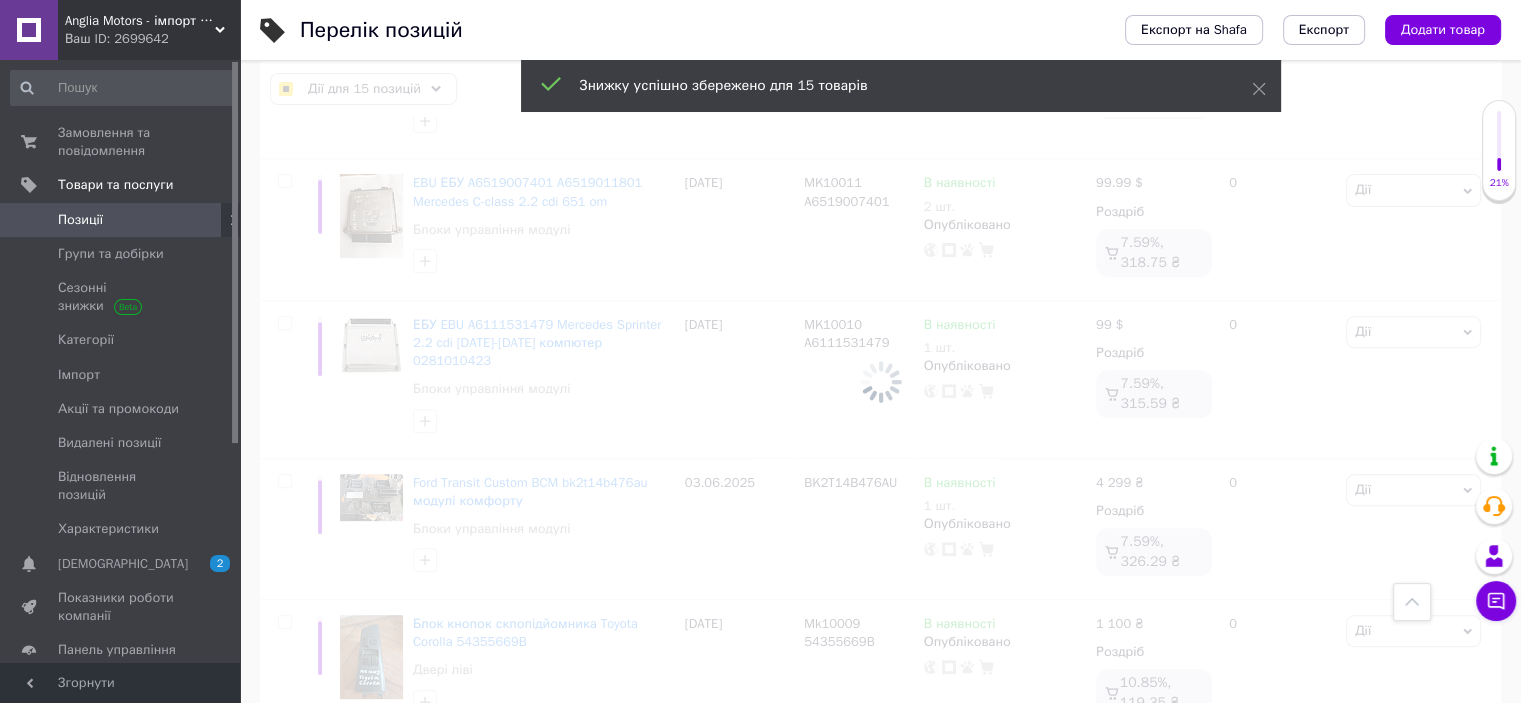 checkbox on "false" 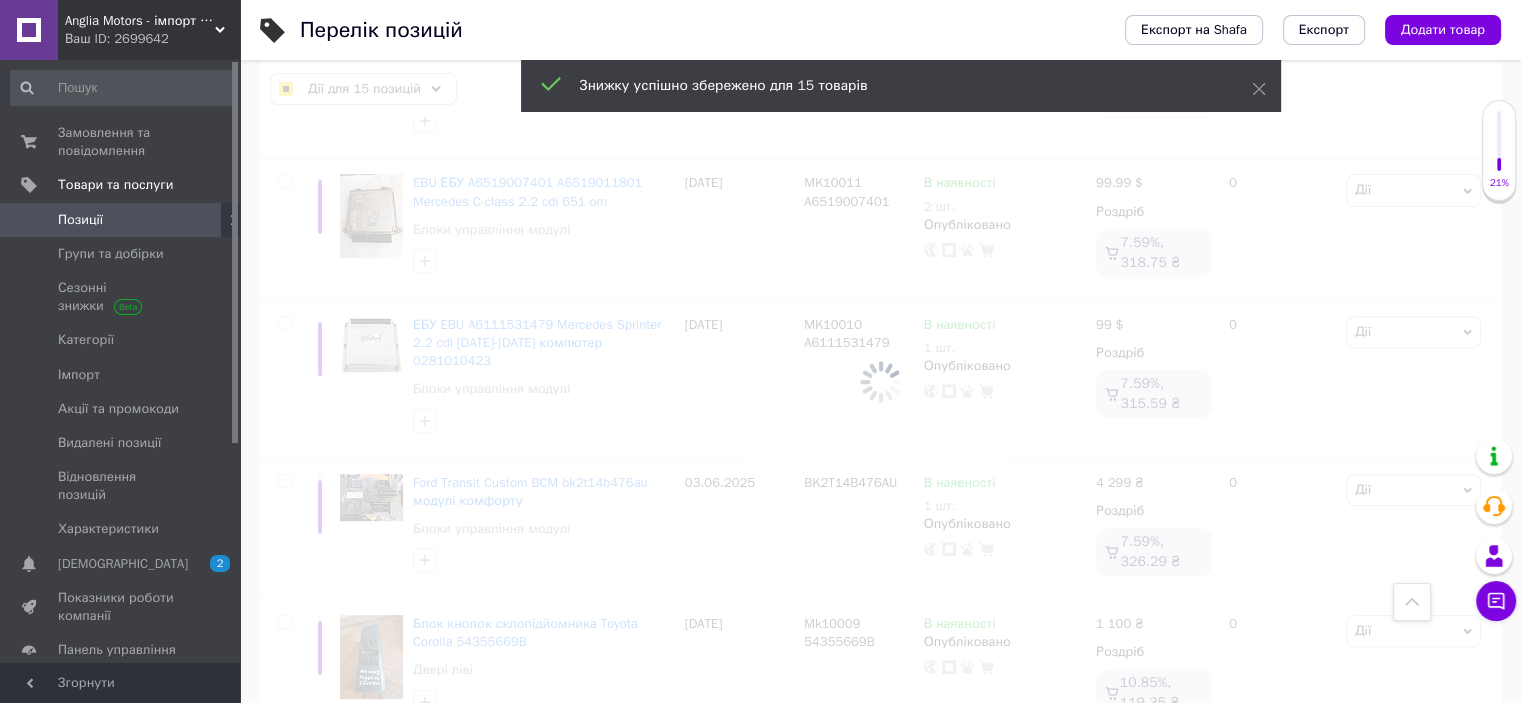 checkbox on "false" 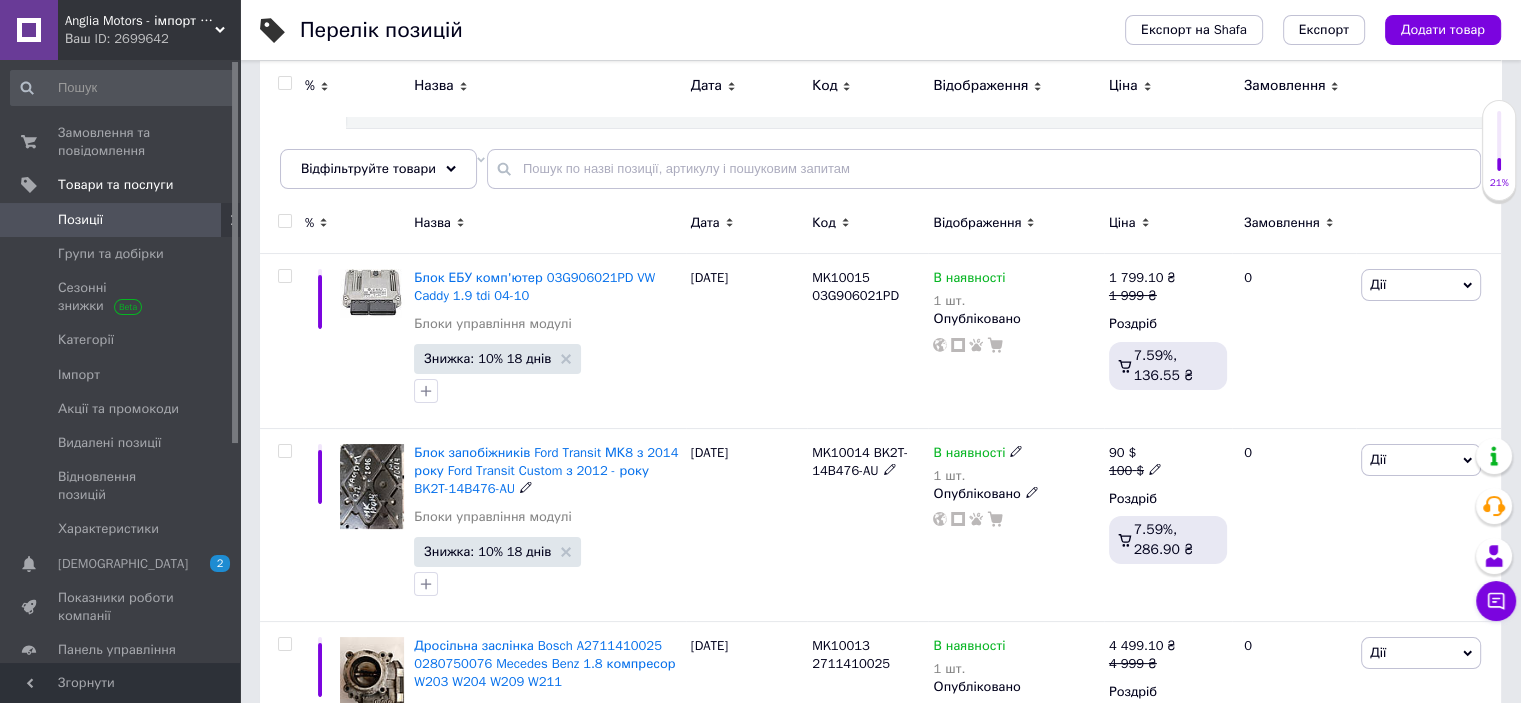scroll, scrollTop: 0, scrollLeft: 0, axis: both 